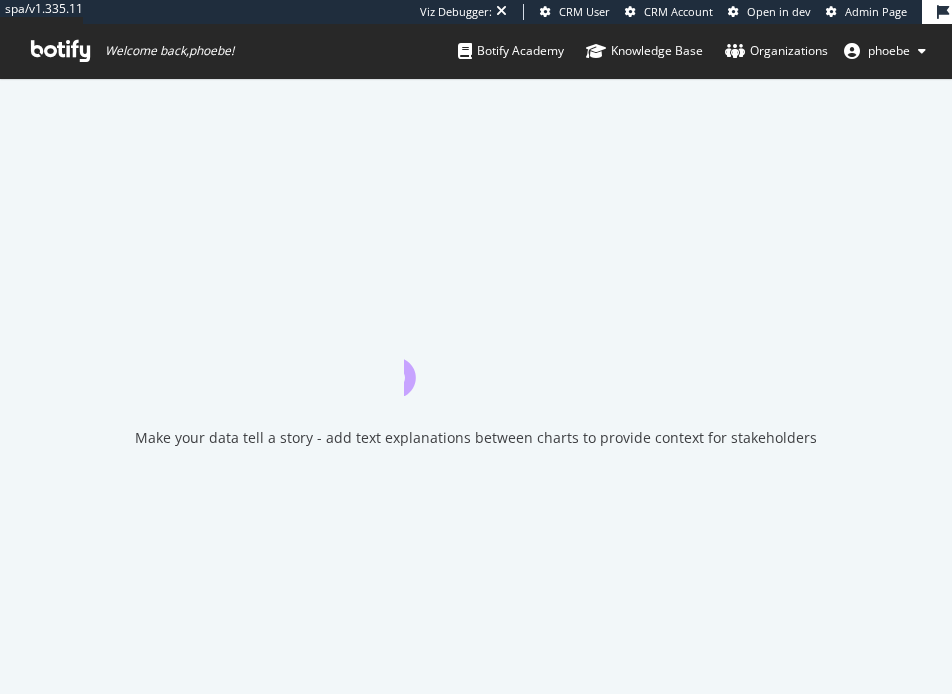 scroll, scrollTop: 0, scrollLeft: 0, axis: both 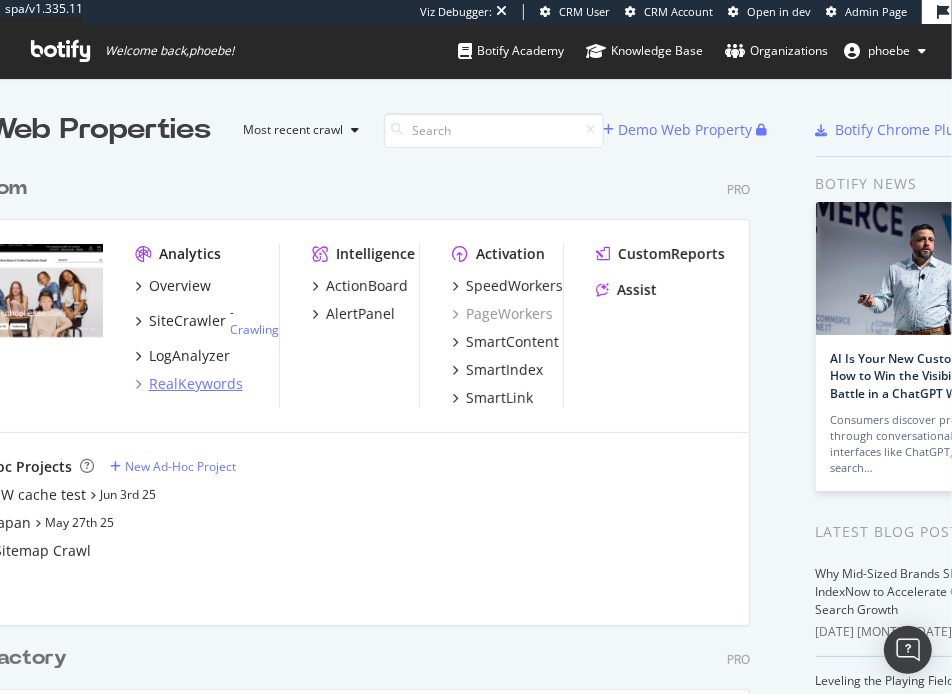 click on "RealKeywords" at bounding box center [195, 384] 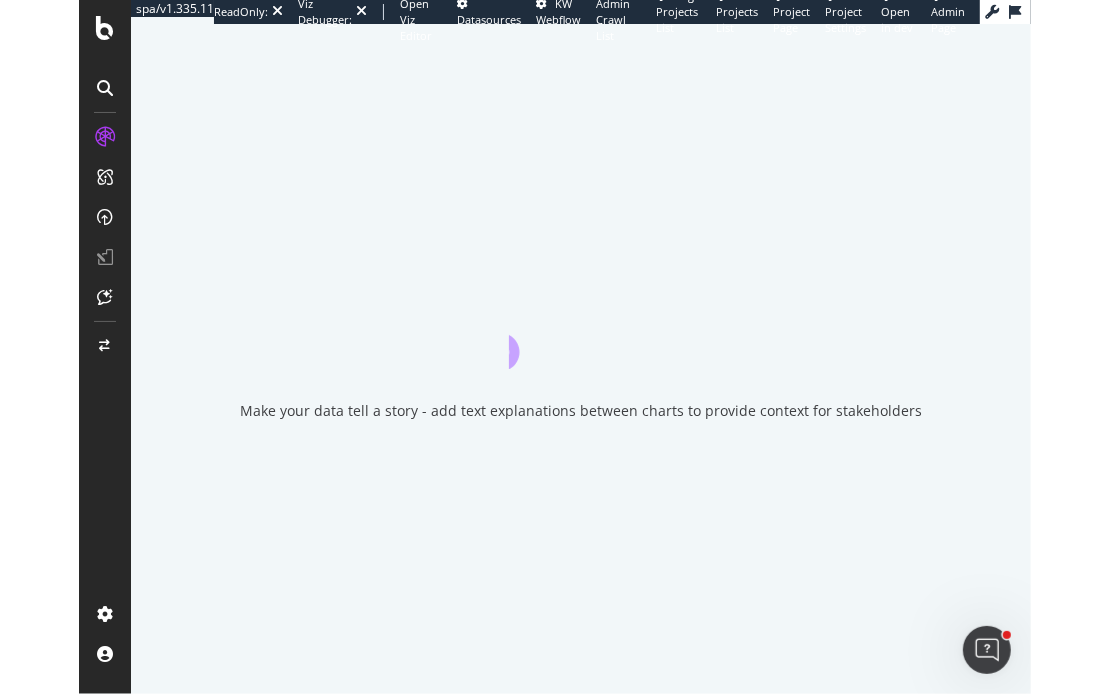 scroll, scrollTop: 0, scrollLeft: 0, axis: both 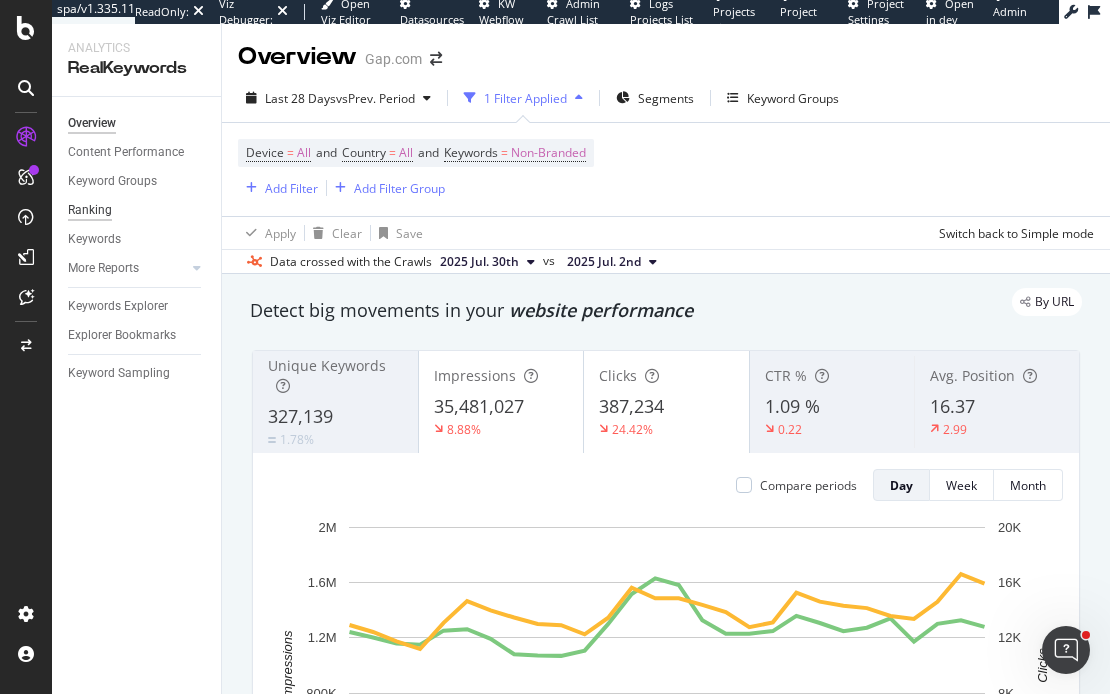 click on "Ranking" at bounding box center (90, 210) 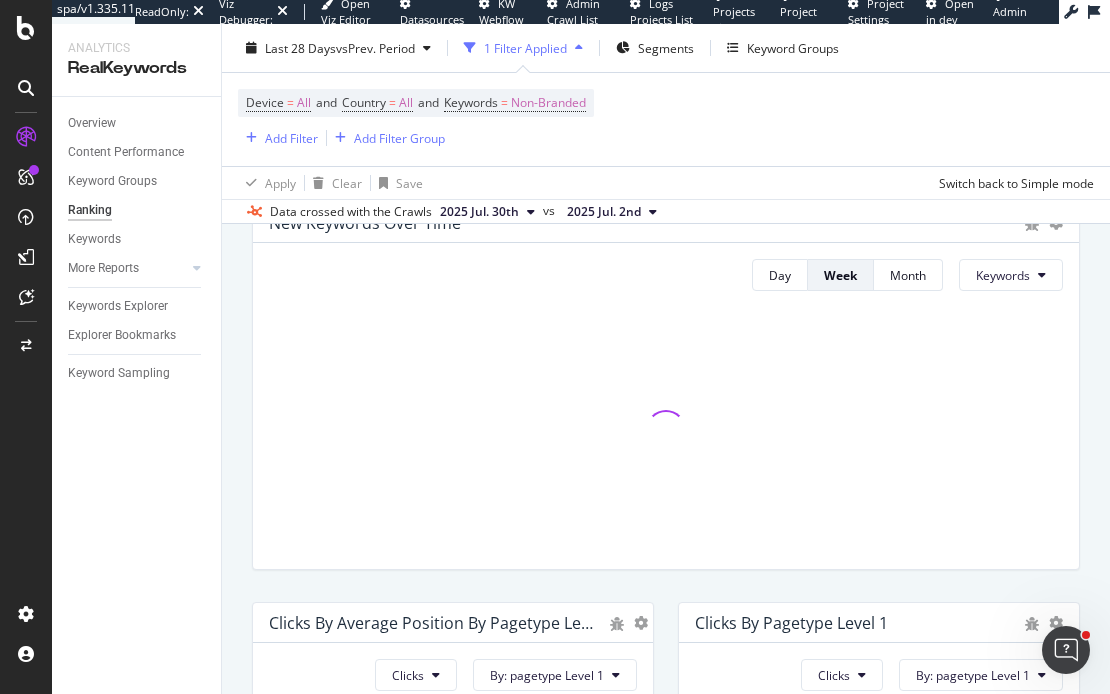 scroll, scrollTop: 567, scrollLeft: 0, axis: vertical 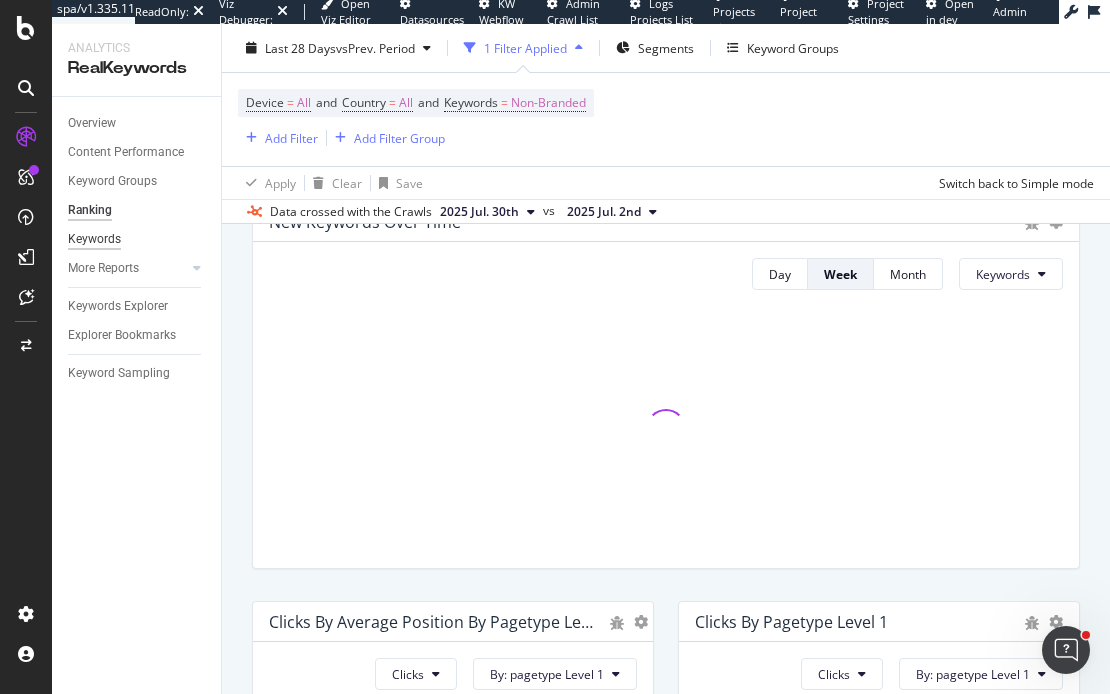 click on "Keywords" at bounding box center (94, 239) 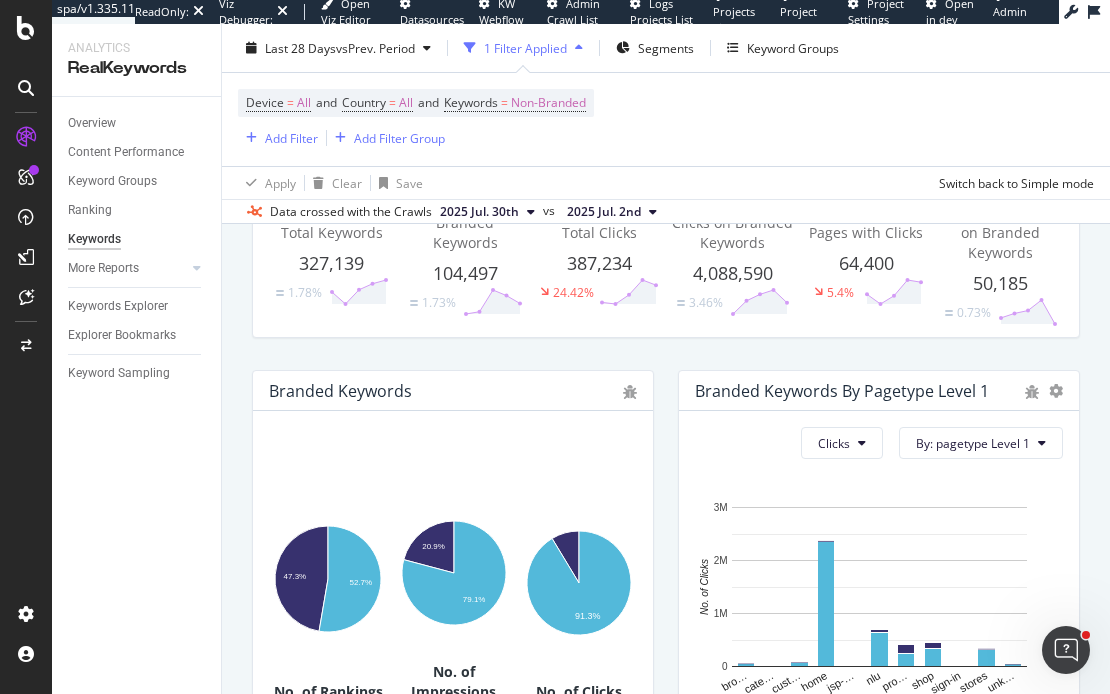 scroll, scrollTop: 133, scrollLeft: 0, axis: vertical 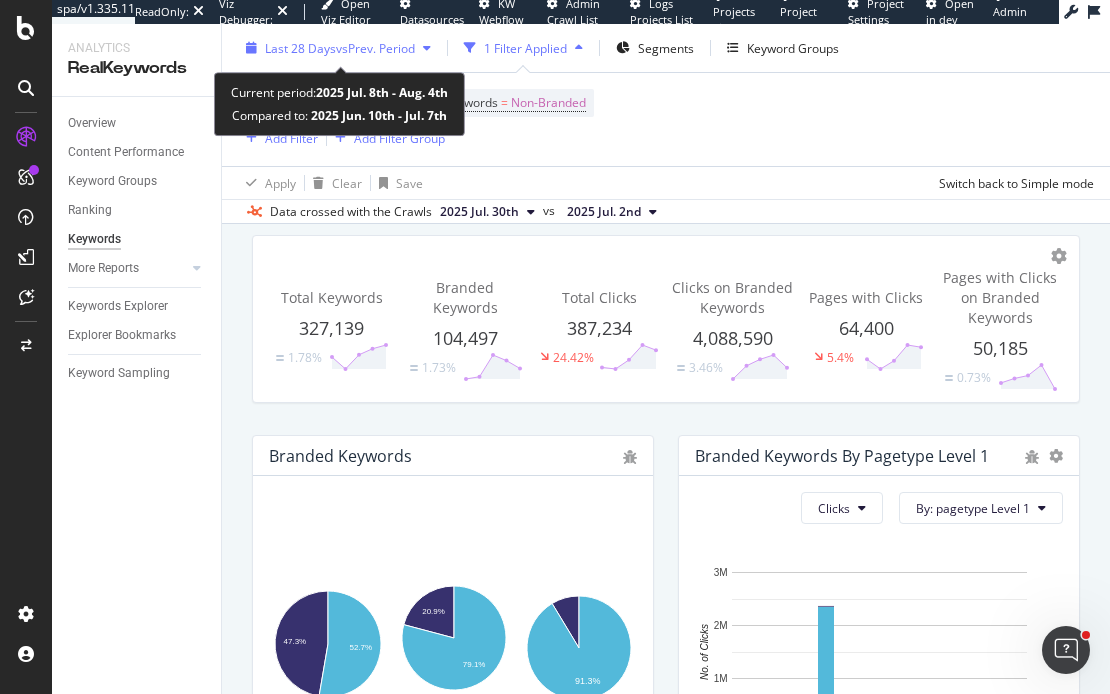 click on "Last 28 Days" at bounding box center (300, 47) 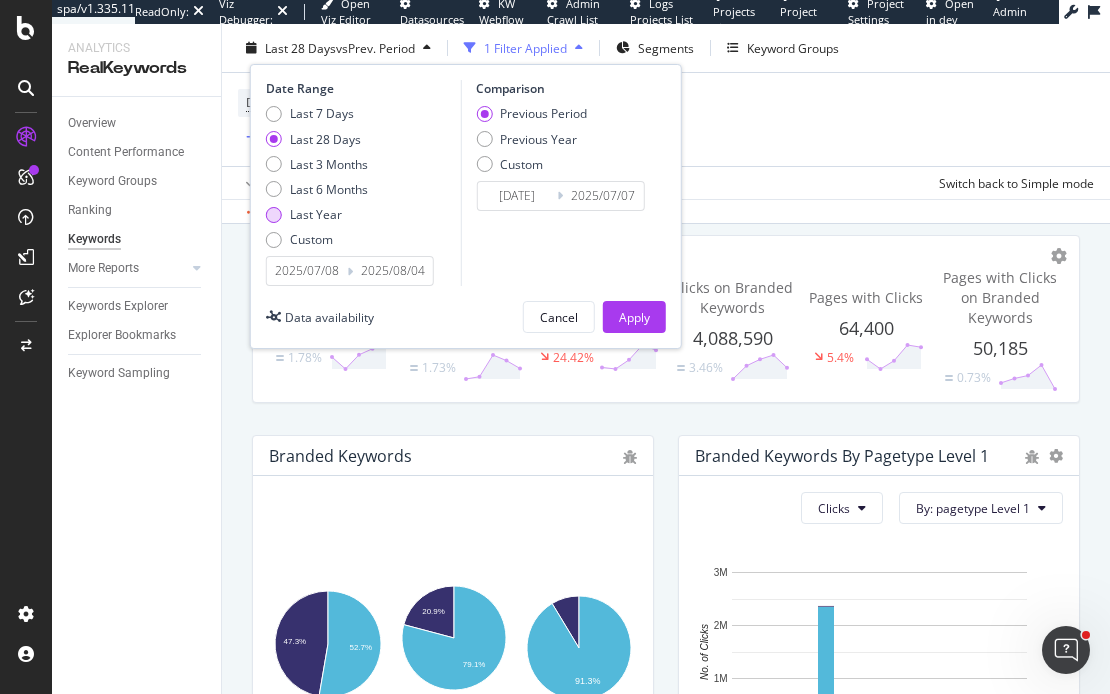 click at bounding box center [274, 214] 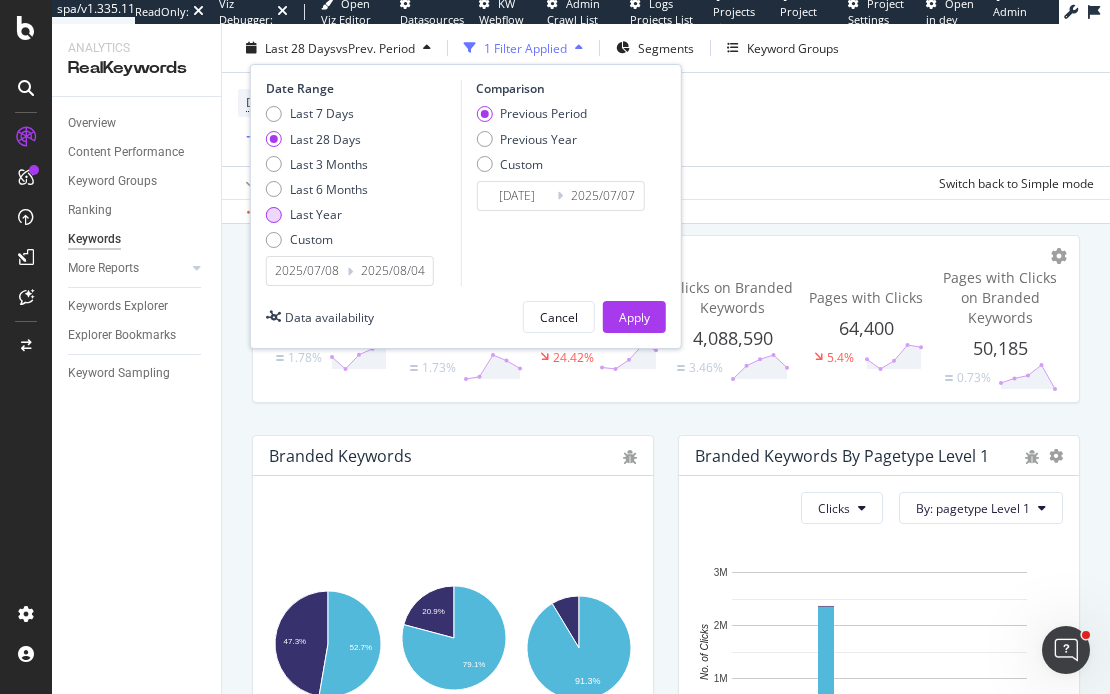 type on "[YEAR]/08/06" 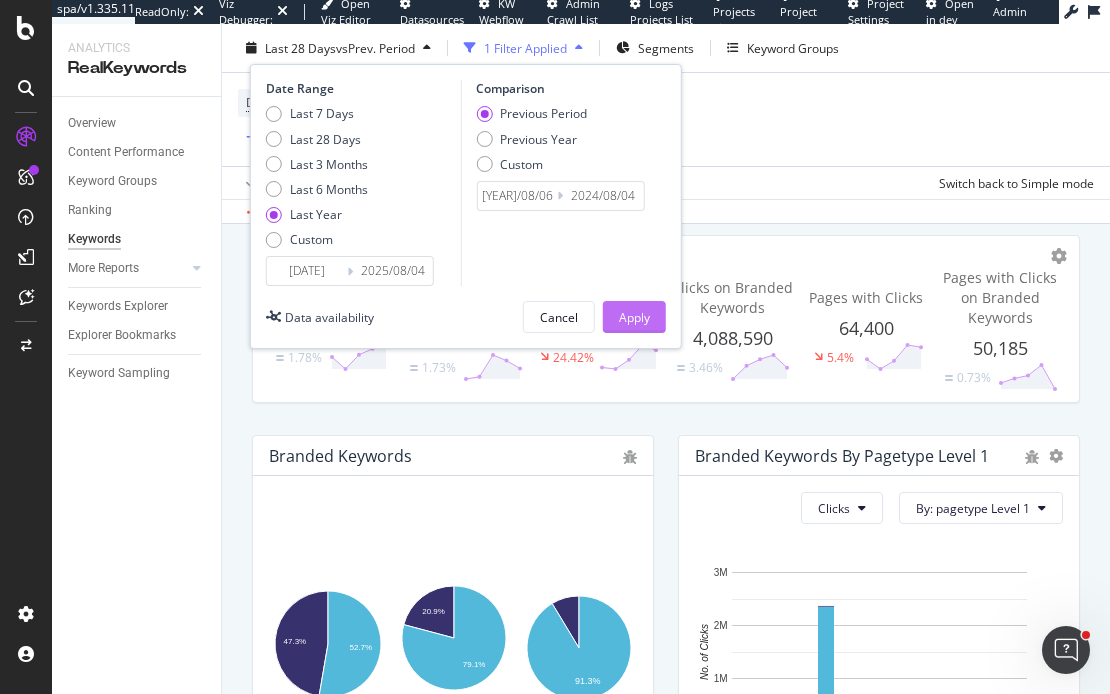 click on "Apply" at bounding box center [634, 316] 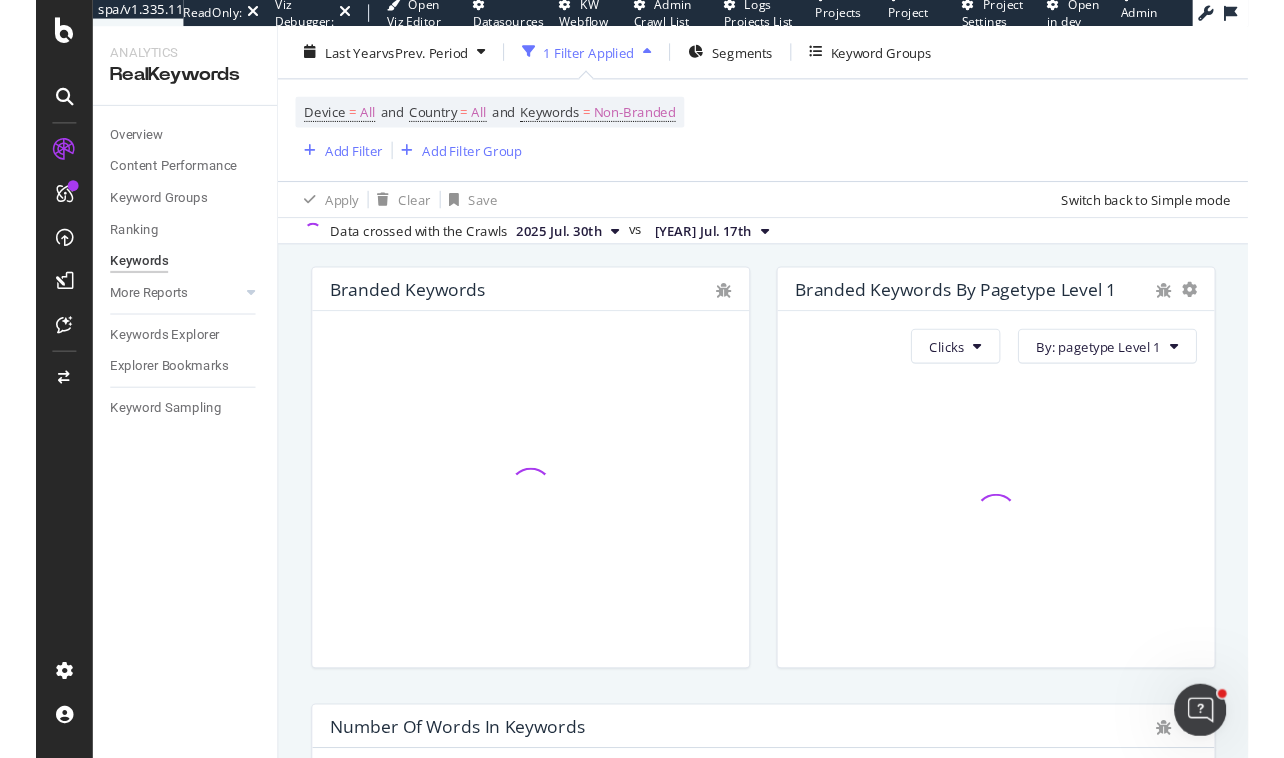 scroll, scrollTop: 325, scrollLeft: 0, axis: vertical 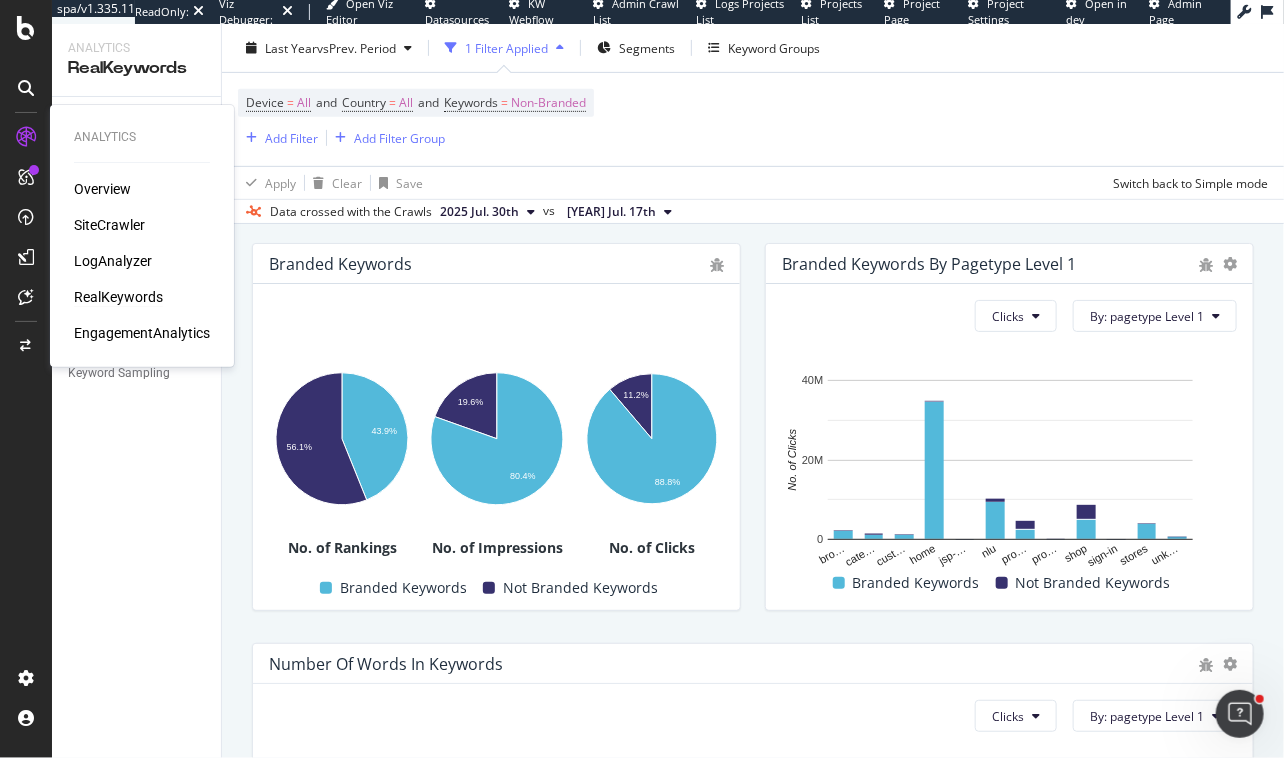 click on "RealKeywords" at bounding box center (118, 297) 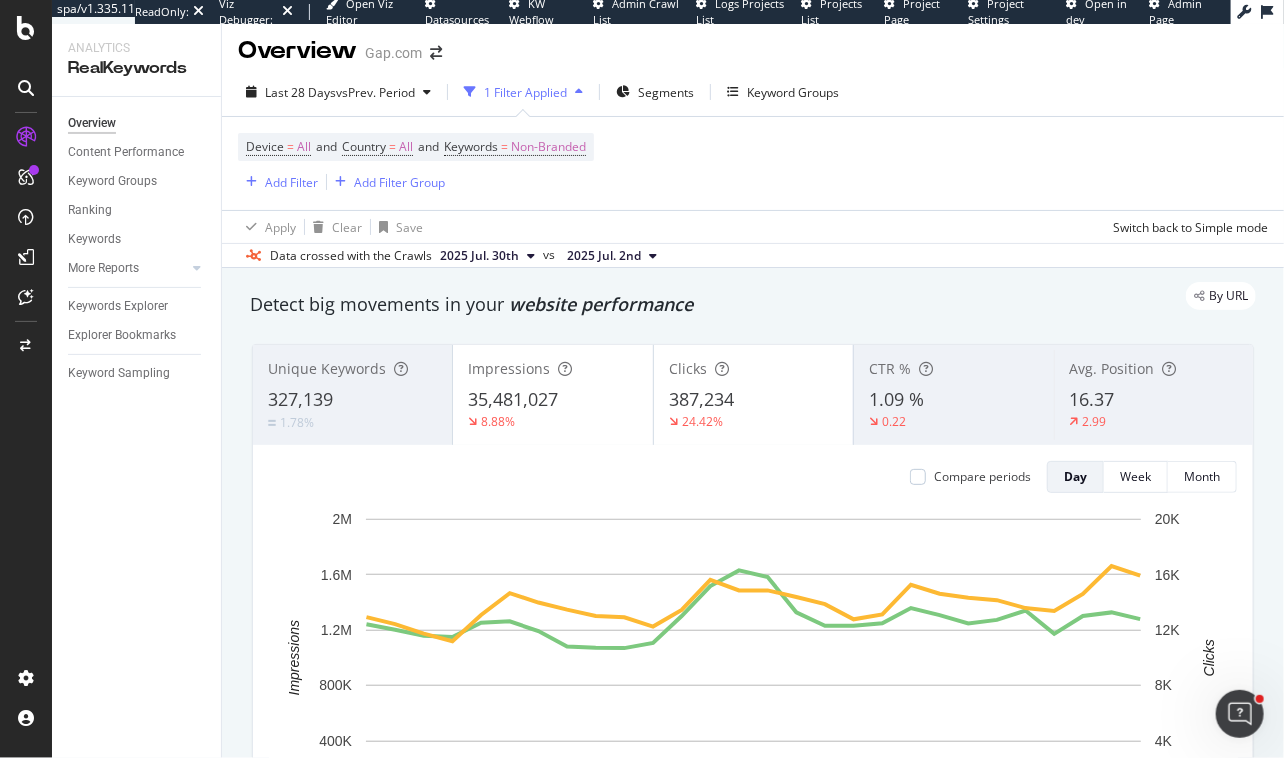 scroll, scrollTop: 0, scrollLeft: 0, axis: both 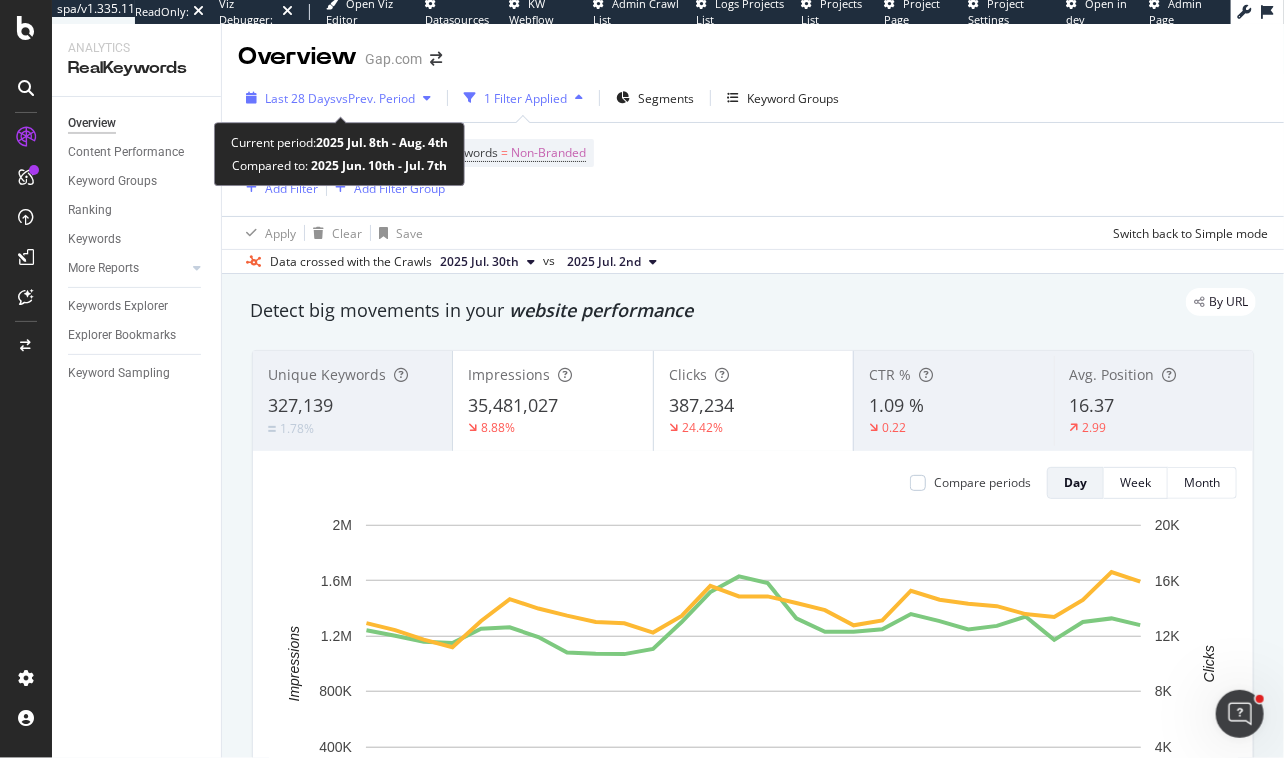 click on "vs  Prev. Period" at bounding box center [375, 98] 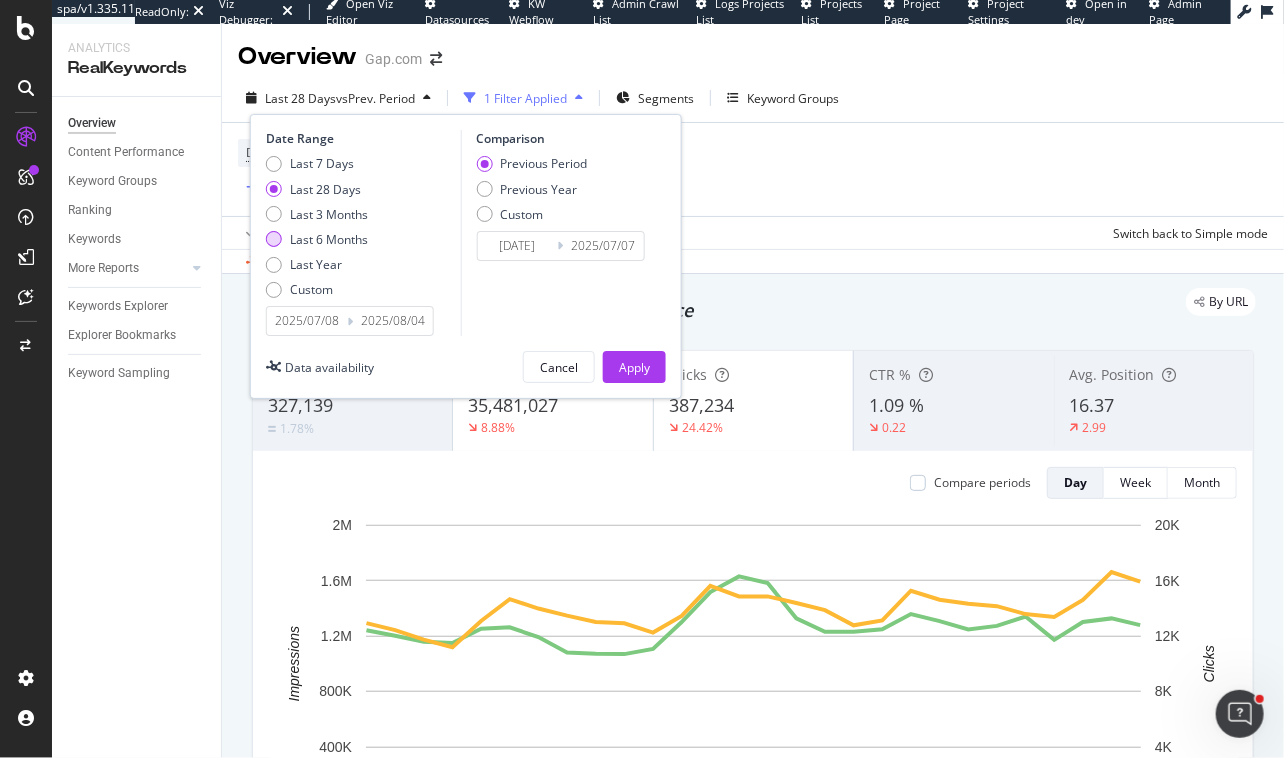 click at bounding box center (274, 239) 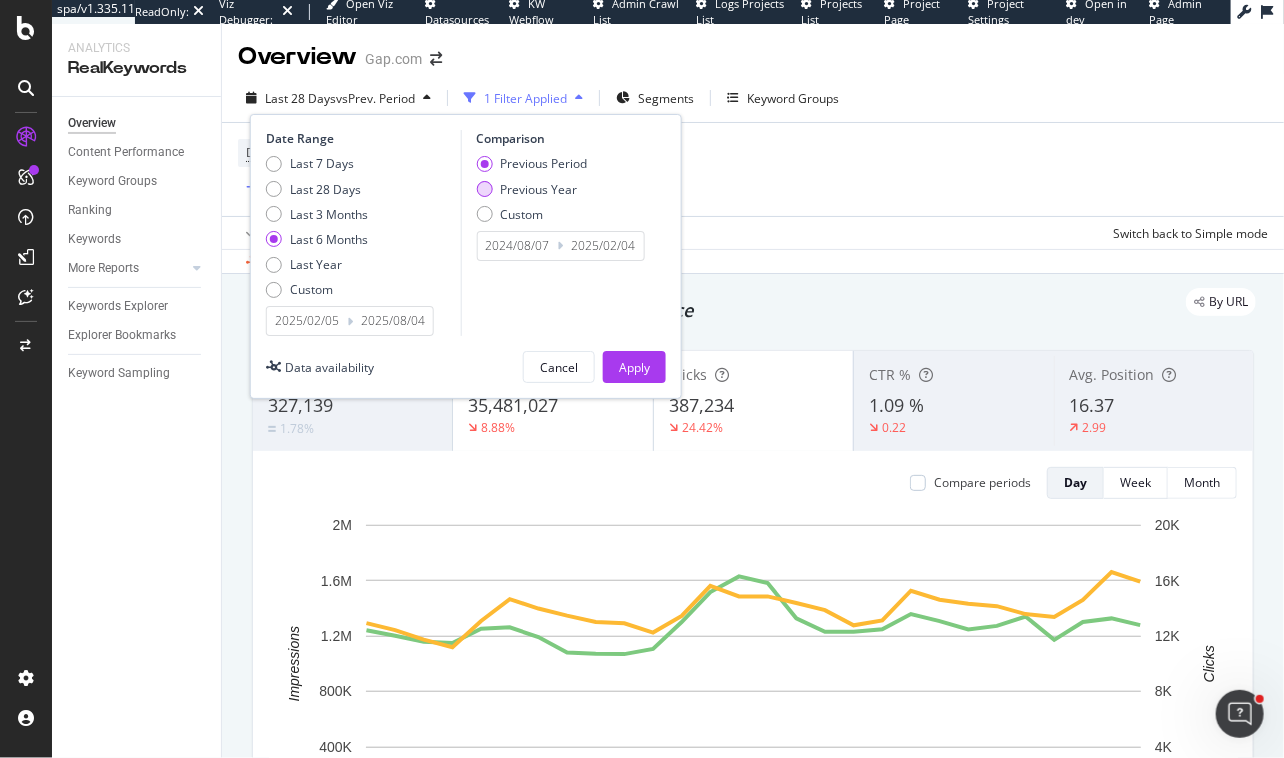 click at bounding box center (484, 189) 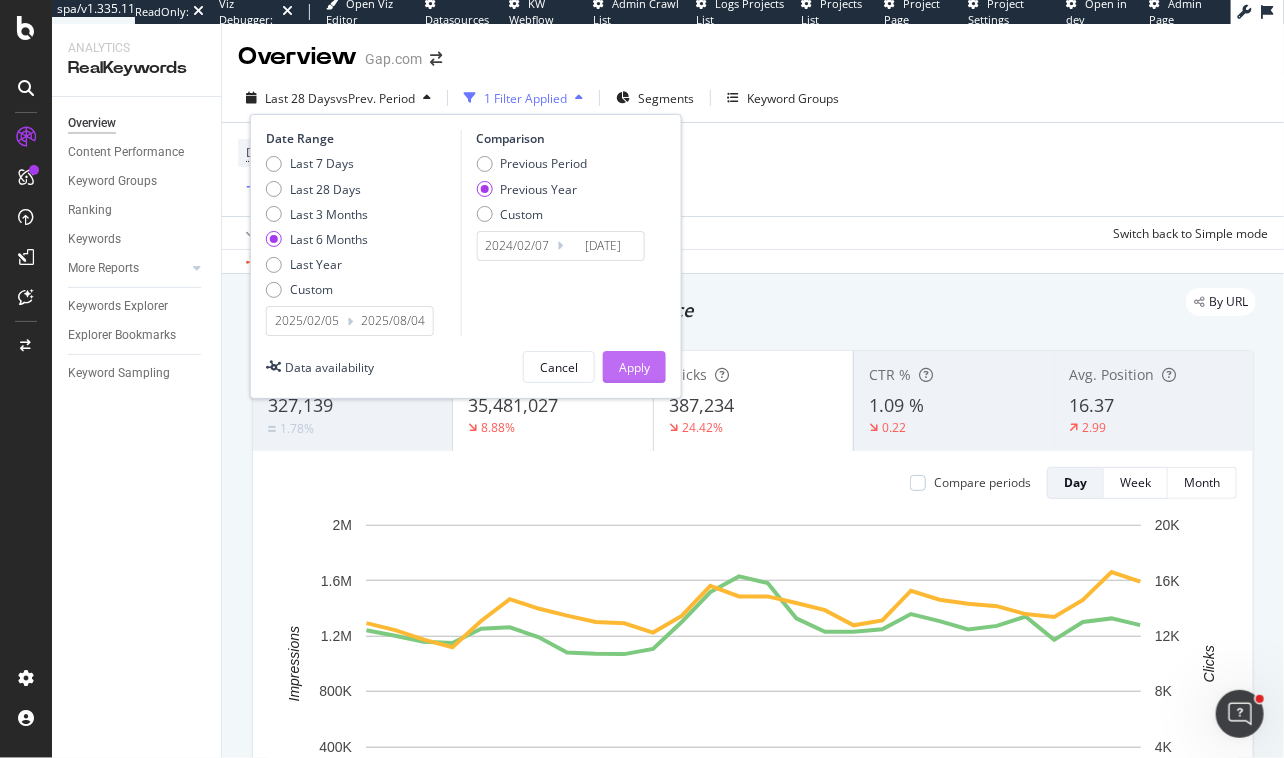 click on "Apply" at bounding box center (634, 367) 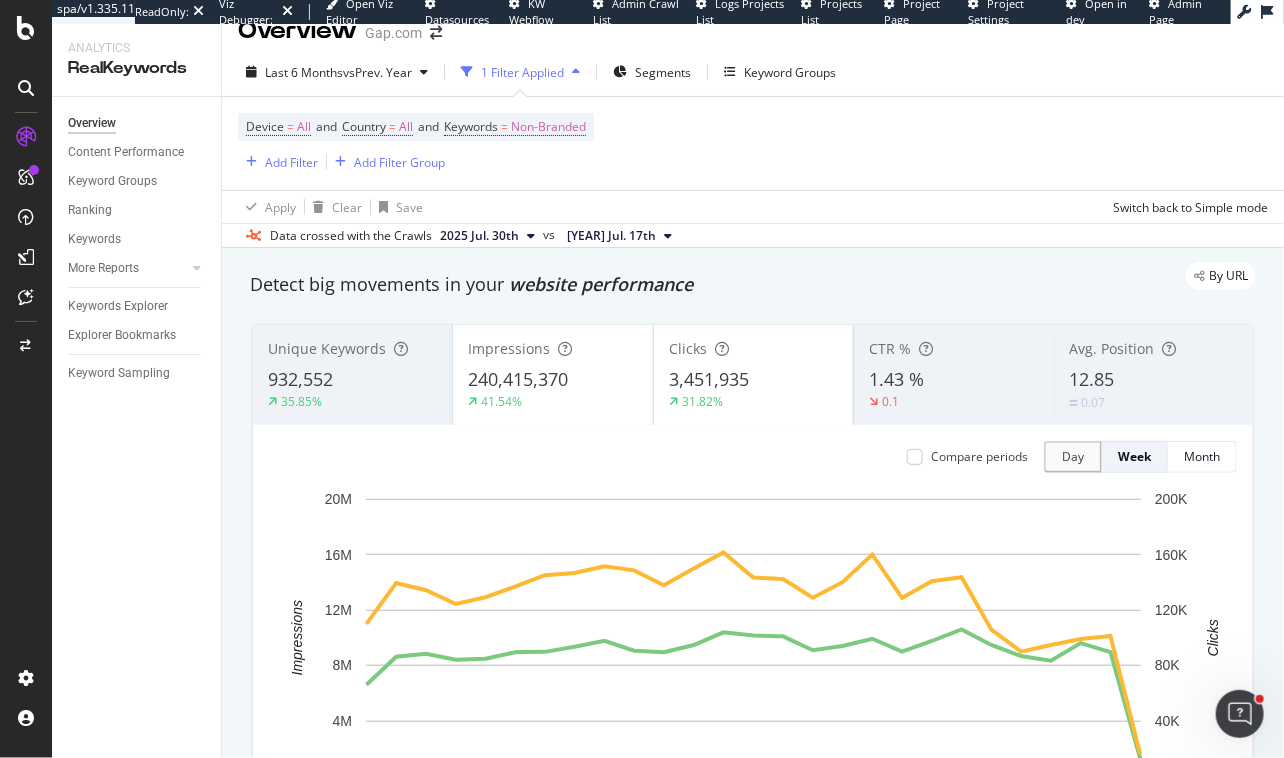scroll, scrollTop: 28, scrollLeft: 0, axis: vertical 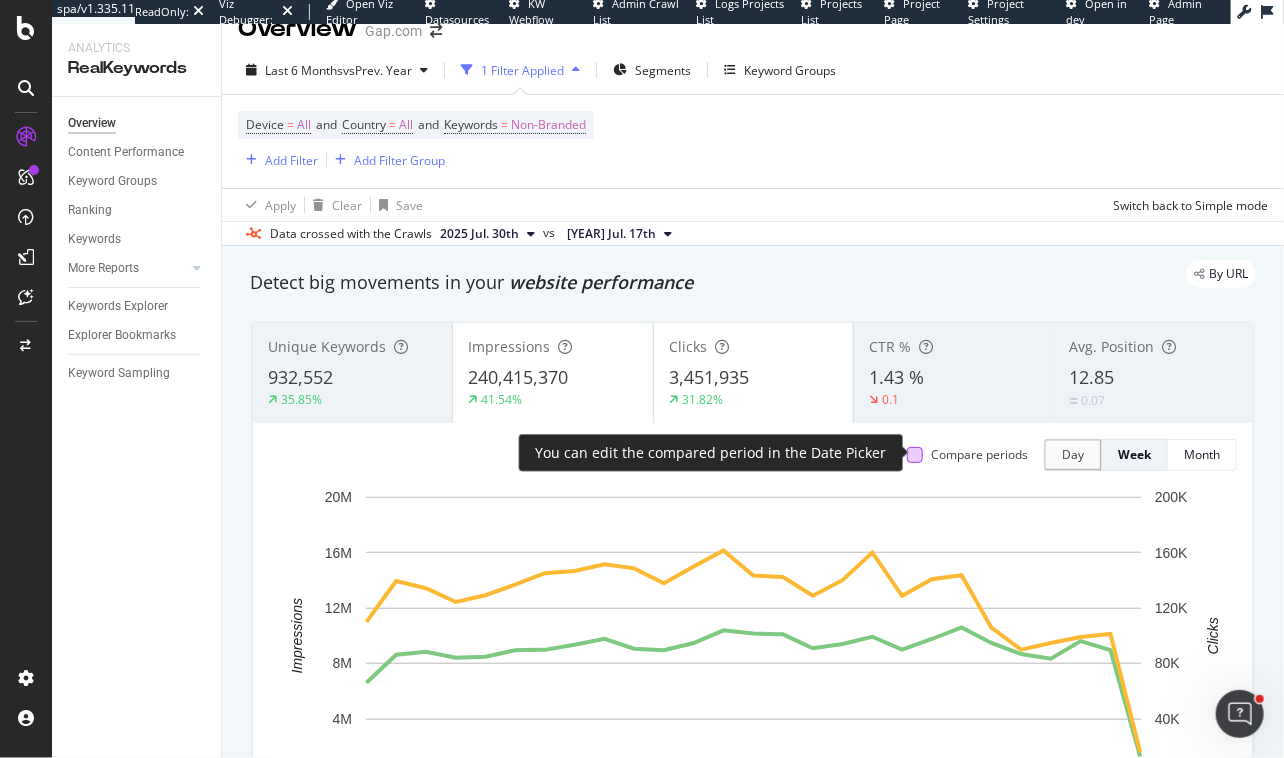 click at bounding box center (915, 455) 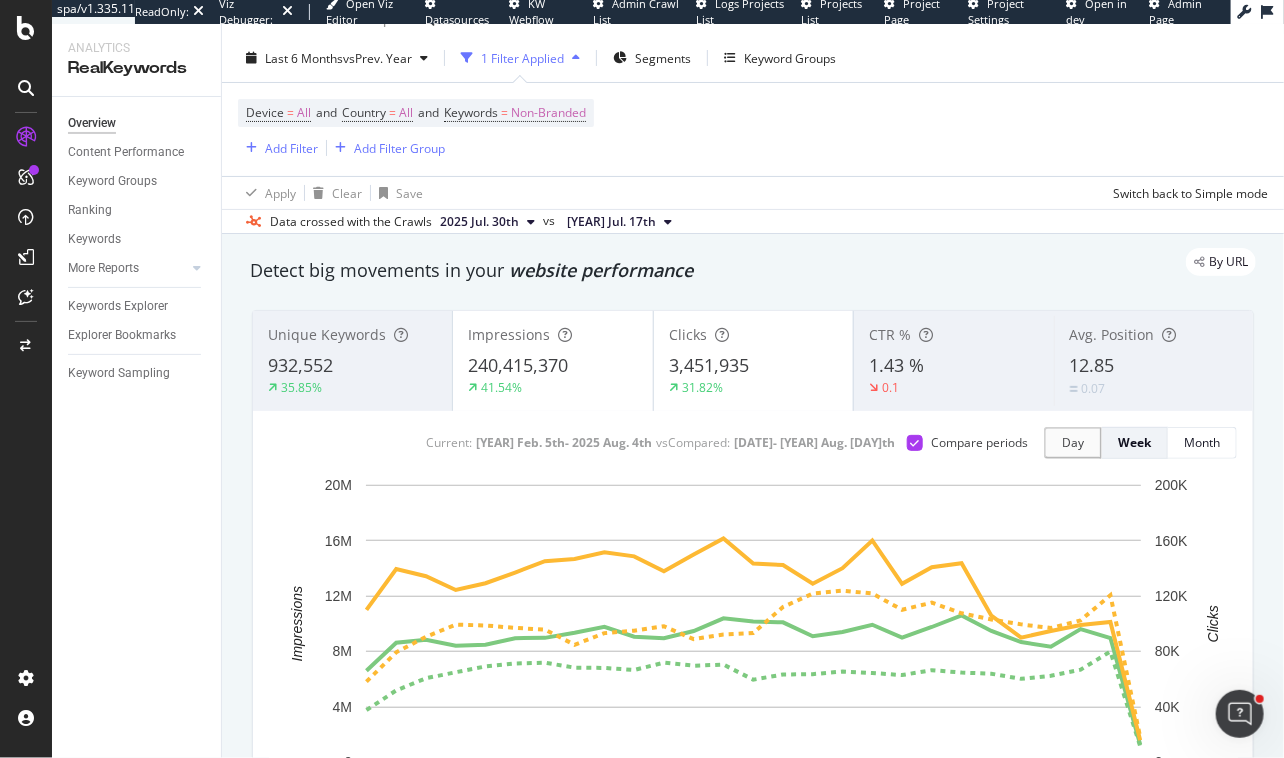 scroll, scrollTop: 12, scrollLeft: 0, axis: vertical 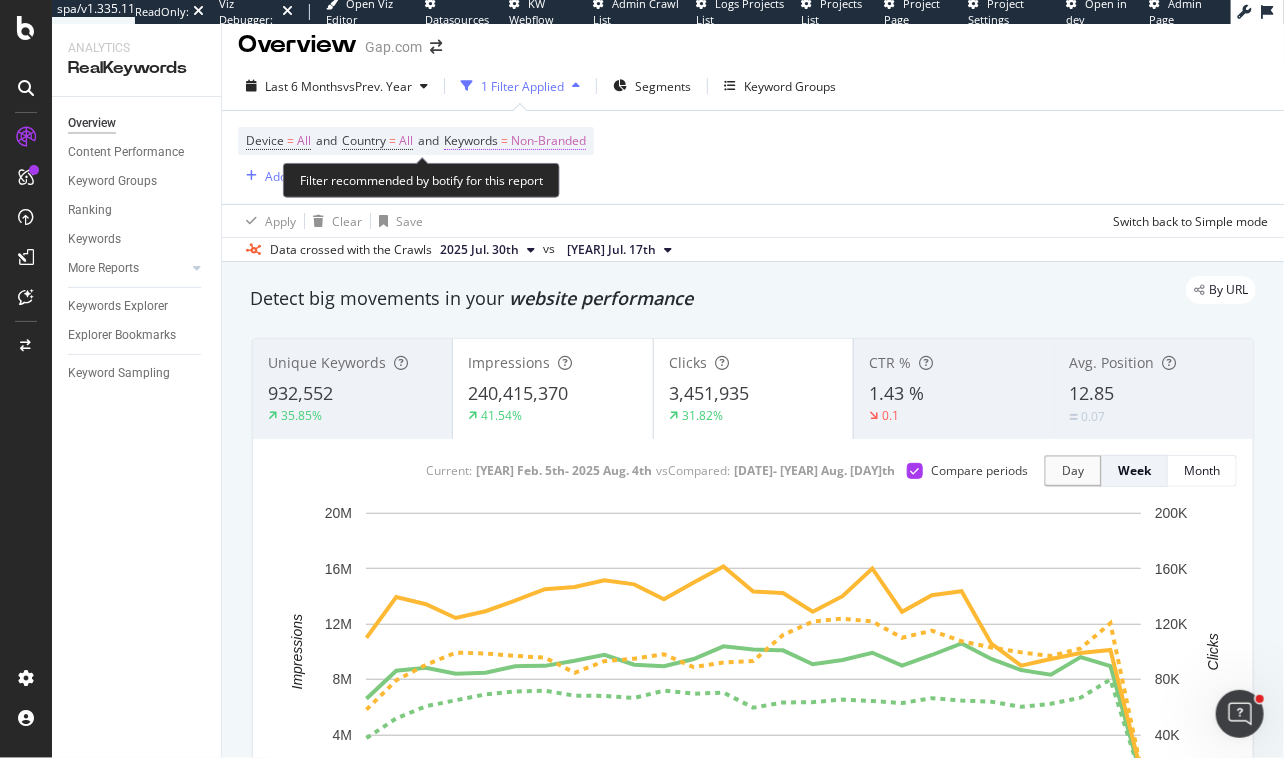 click on "Non-Branded" at bounding box center (548, 141) 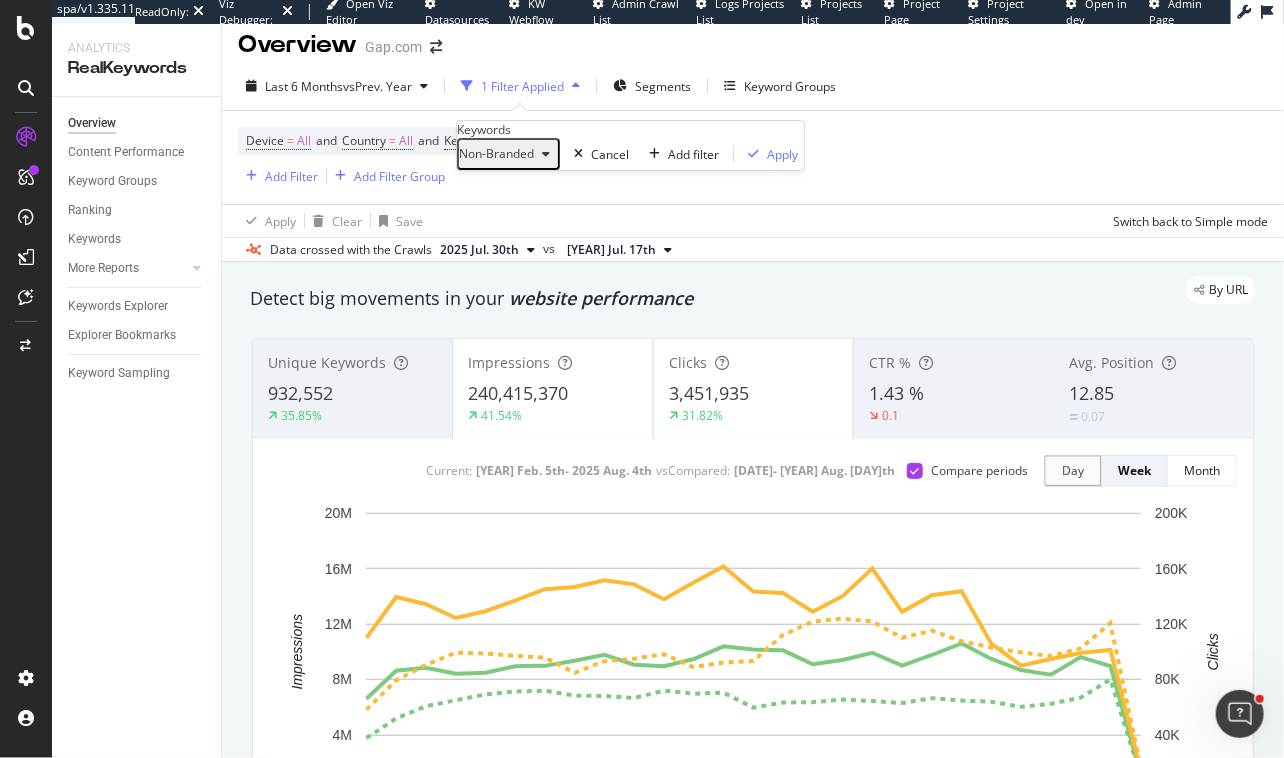 click on "Non-Branded" at bounding box center (508, 154) 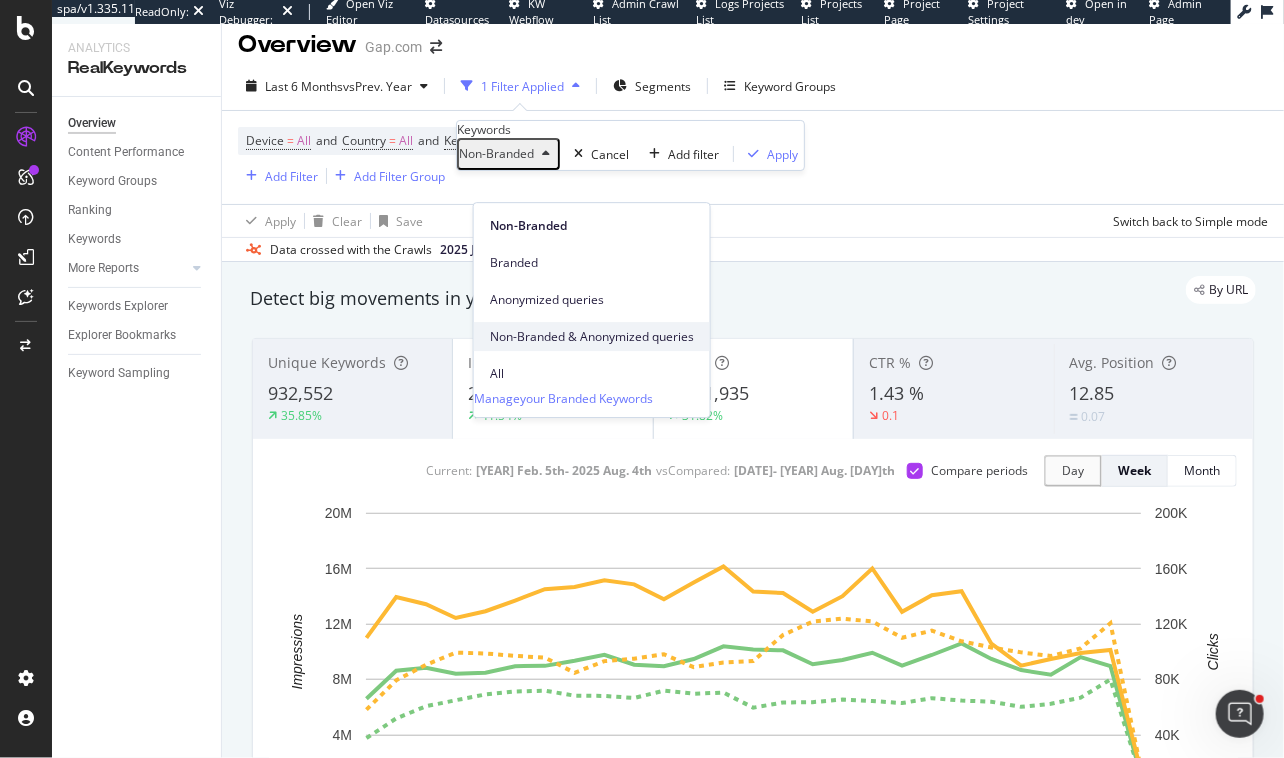 click on "Non-Branded & Anonymized queries" at bounding box center [592, 336] 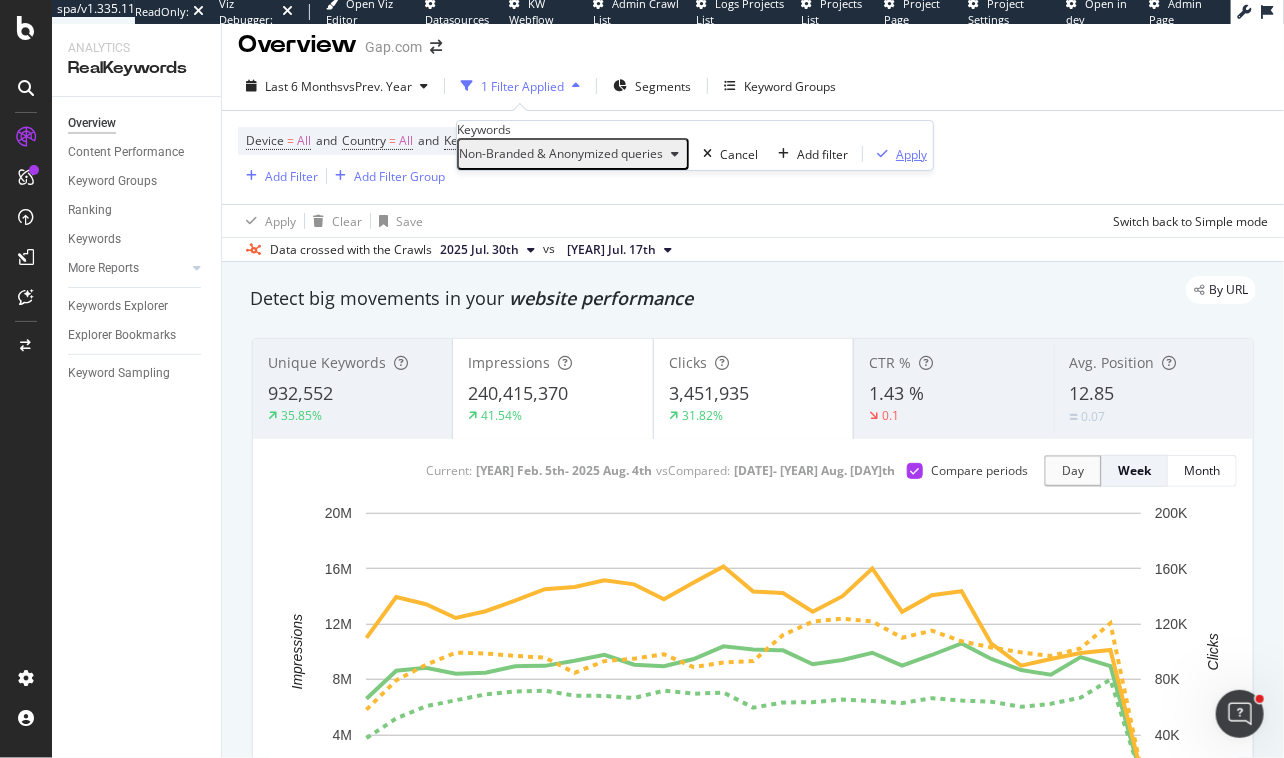 click at bounding box center (882, 154) 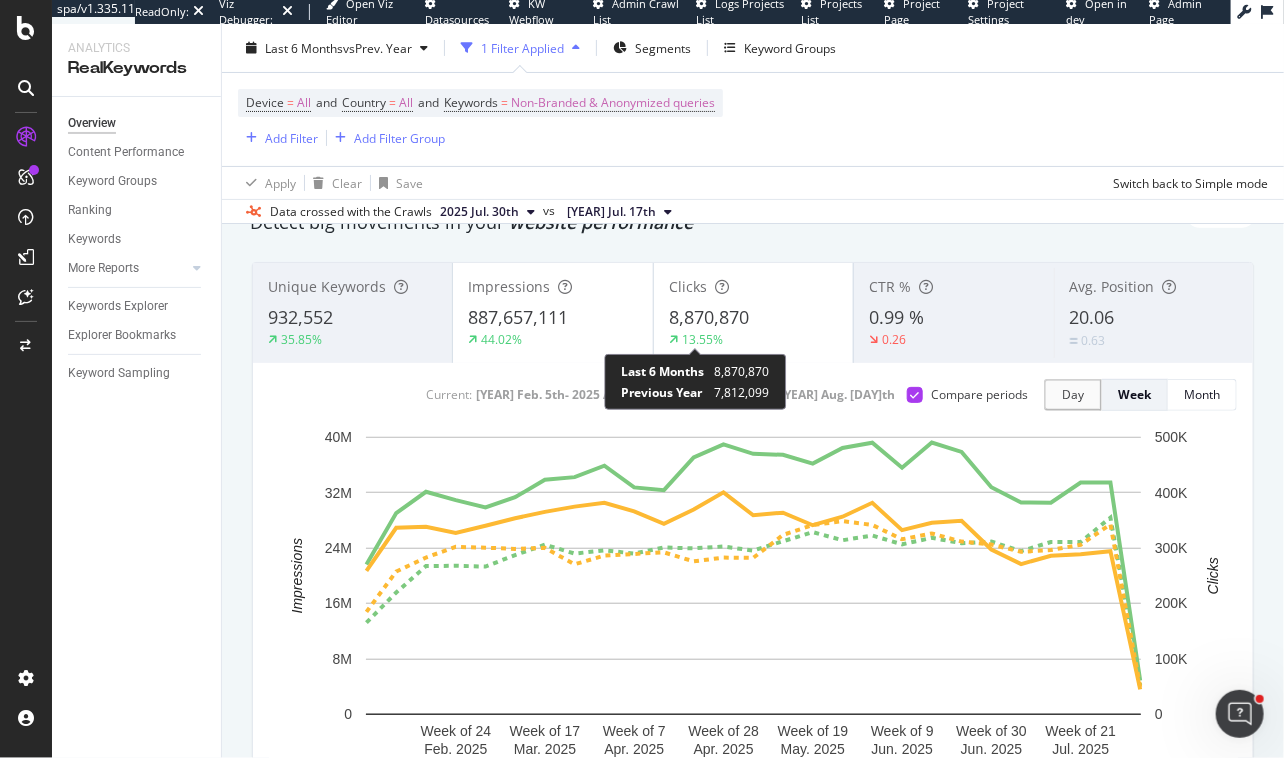 scroll, scrollTop: 0, scrollLeft: 0, axis: both 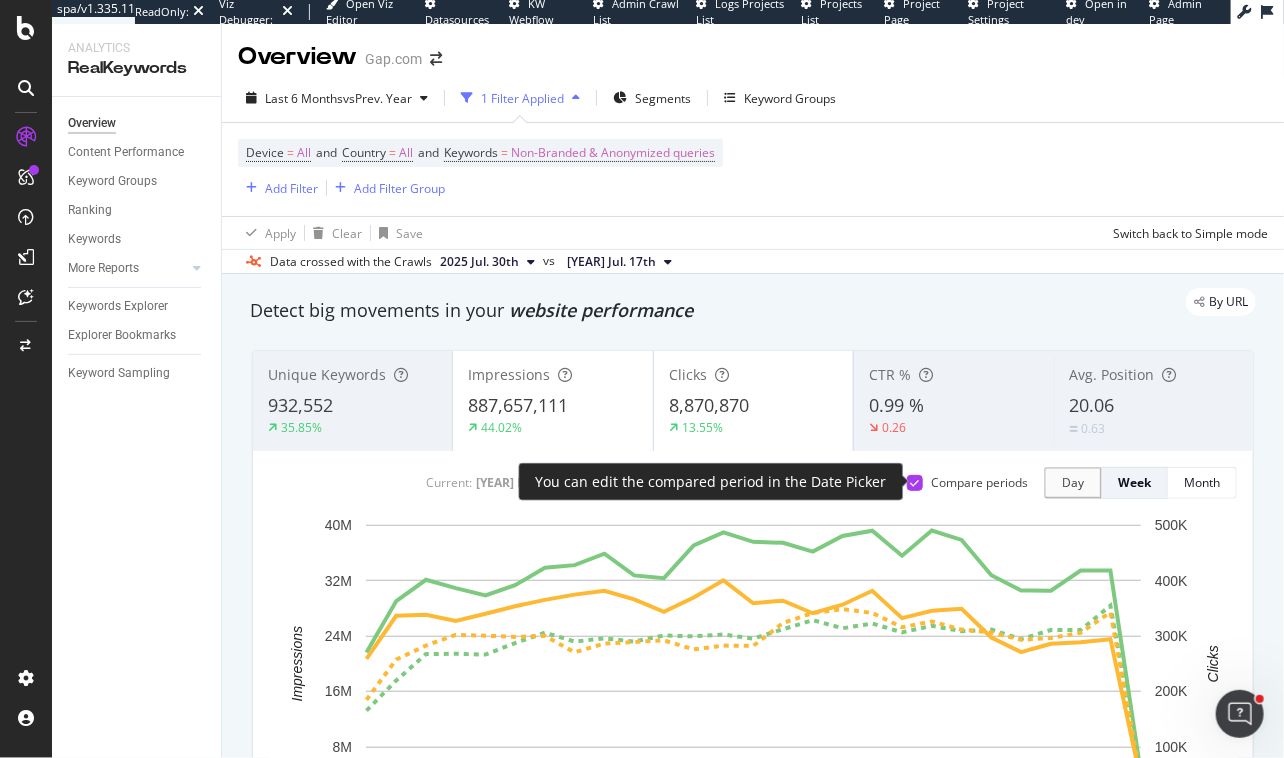 click at bounding box center [915, 483] 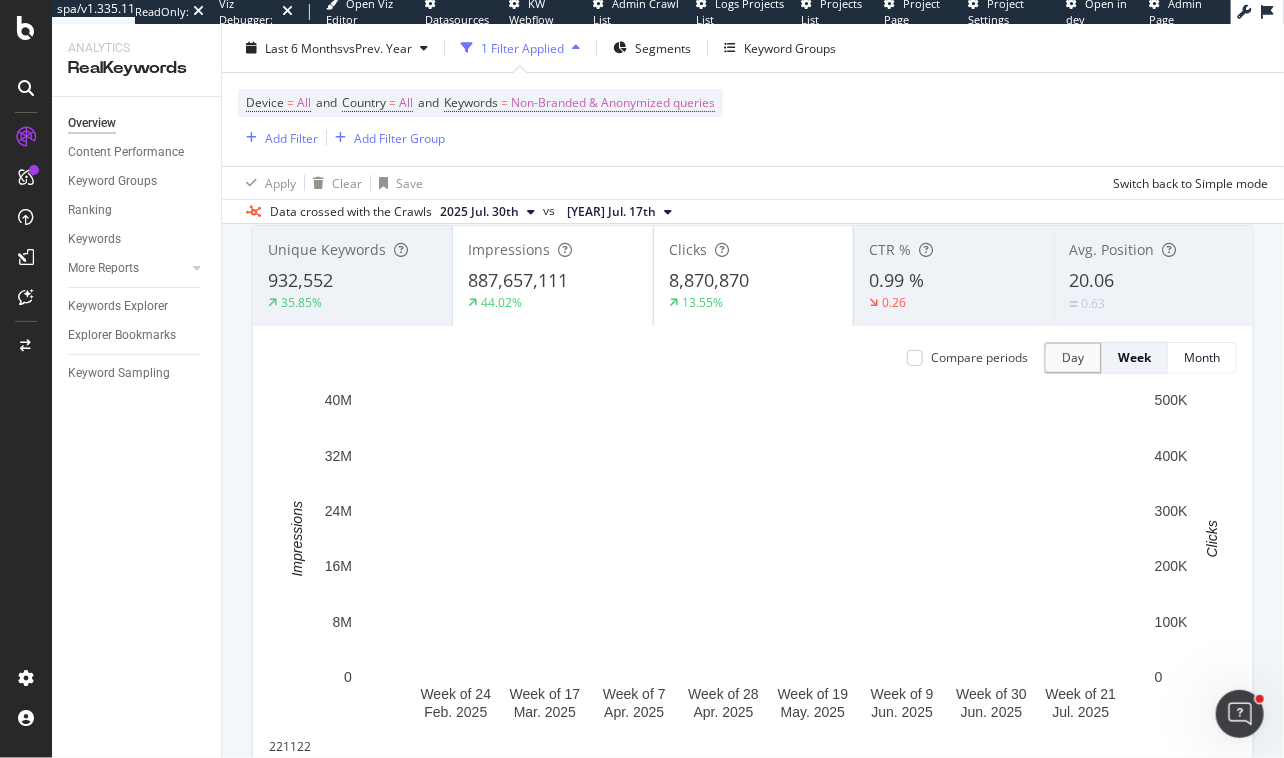 scroll, scrollTop: 56, scrollLeft: 0, axis: vertical 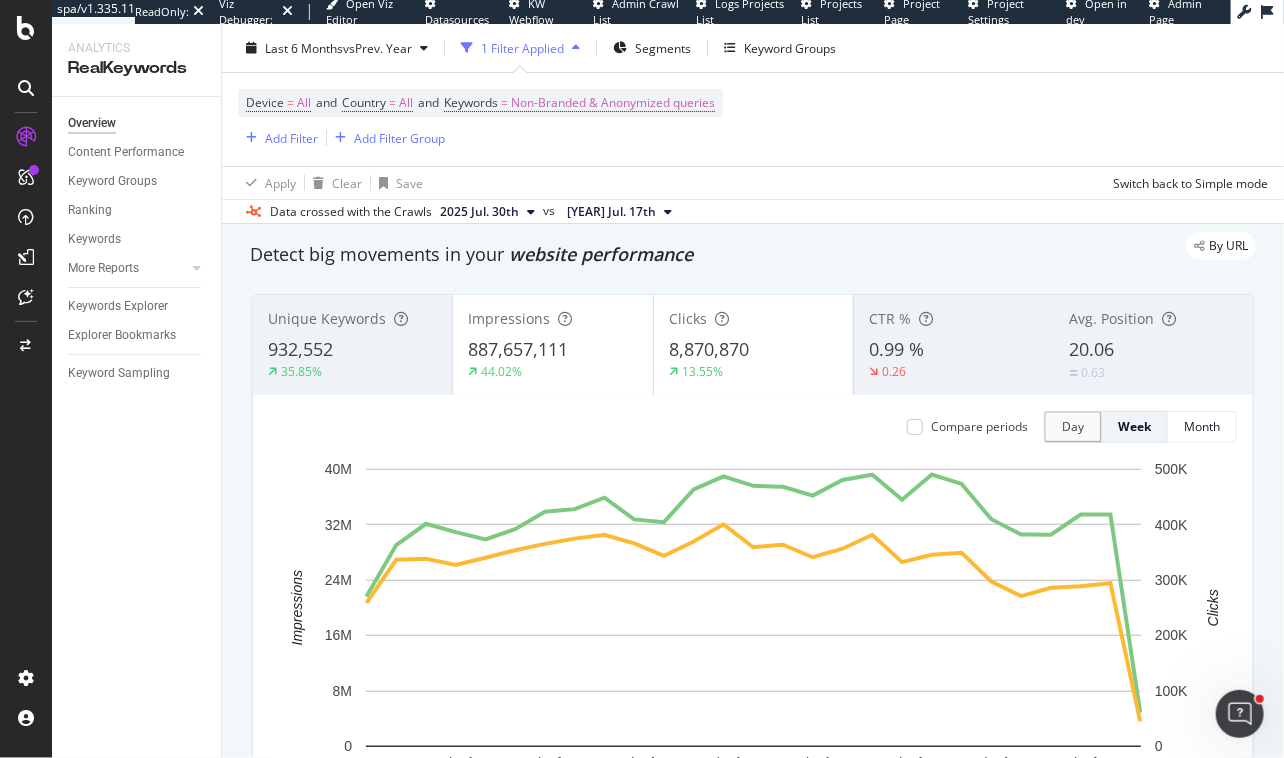 click on "887,657,111" at bounding box center [518, 349] 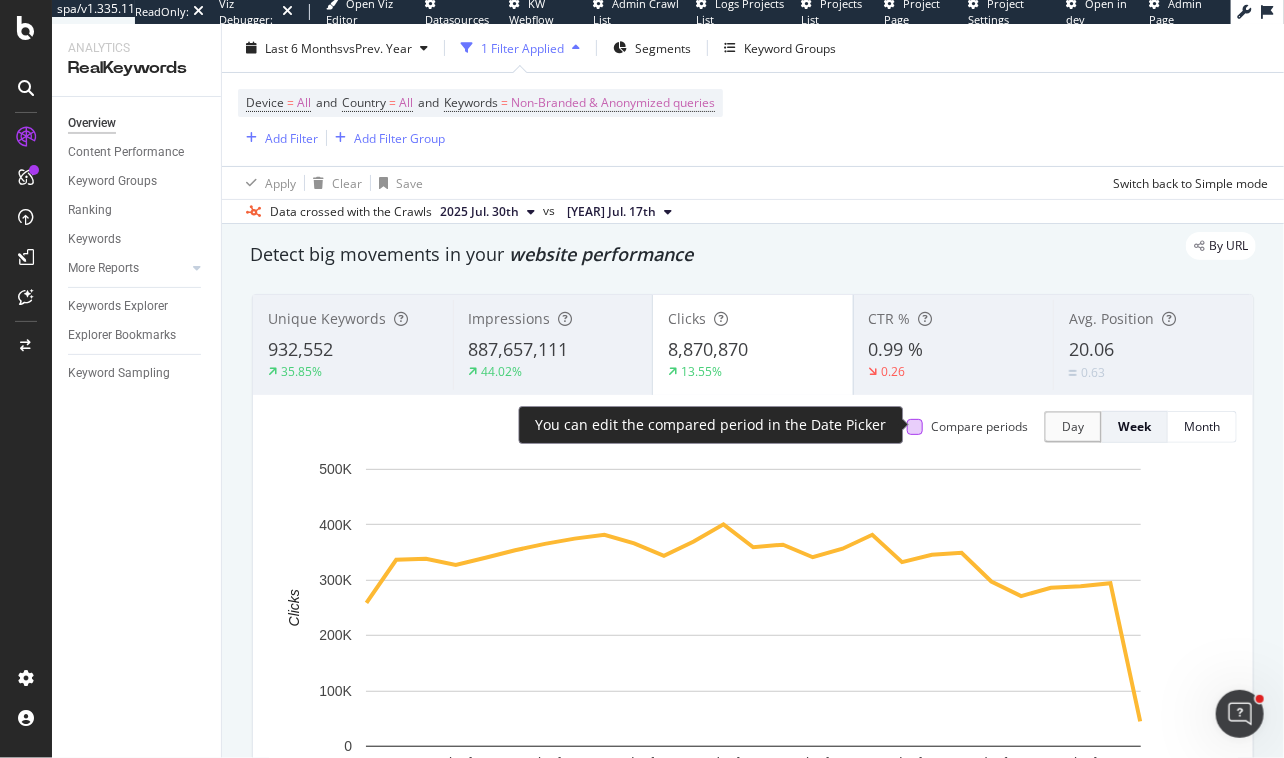 click at bounding box center (915, 427) 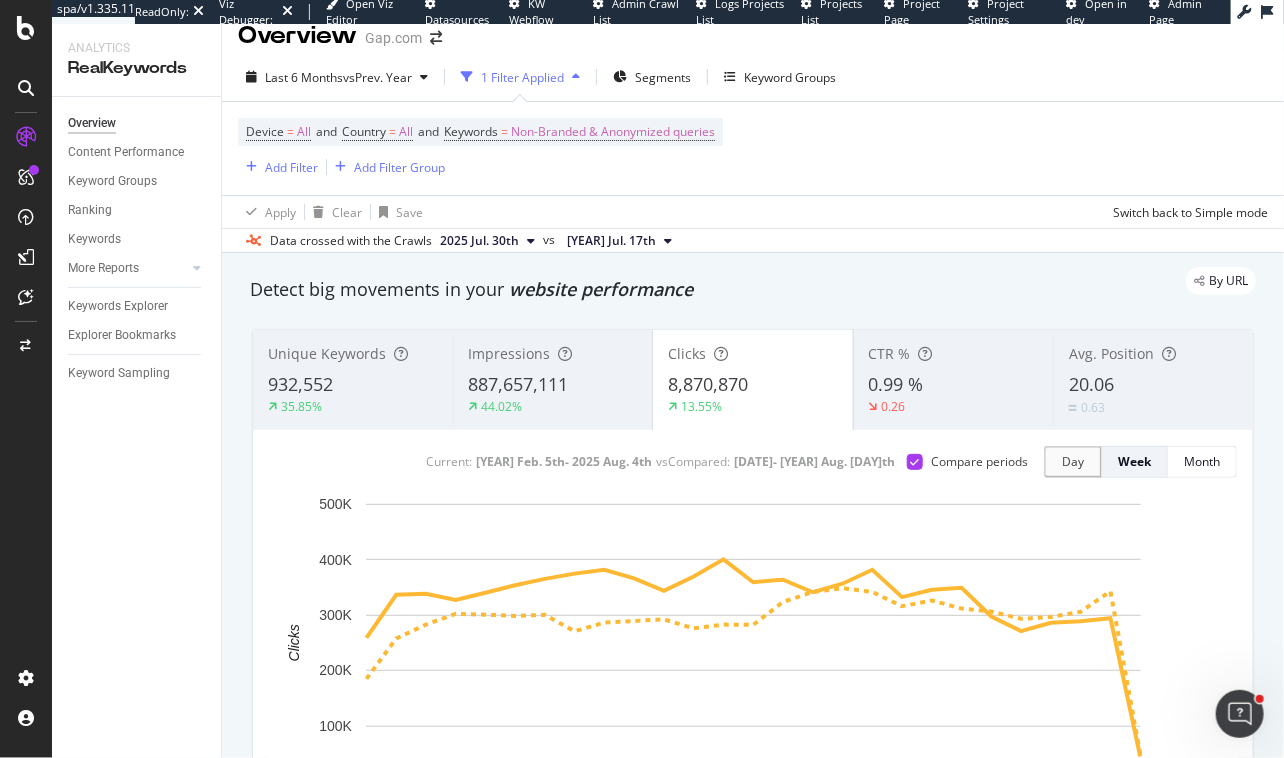 scroll, scrollTop: 0, scrollLeft: 0, axis: both 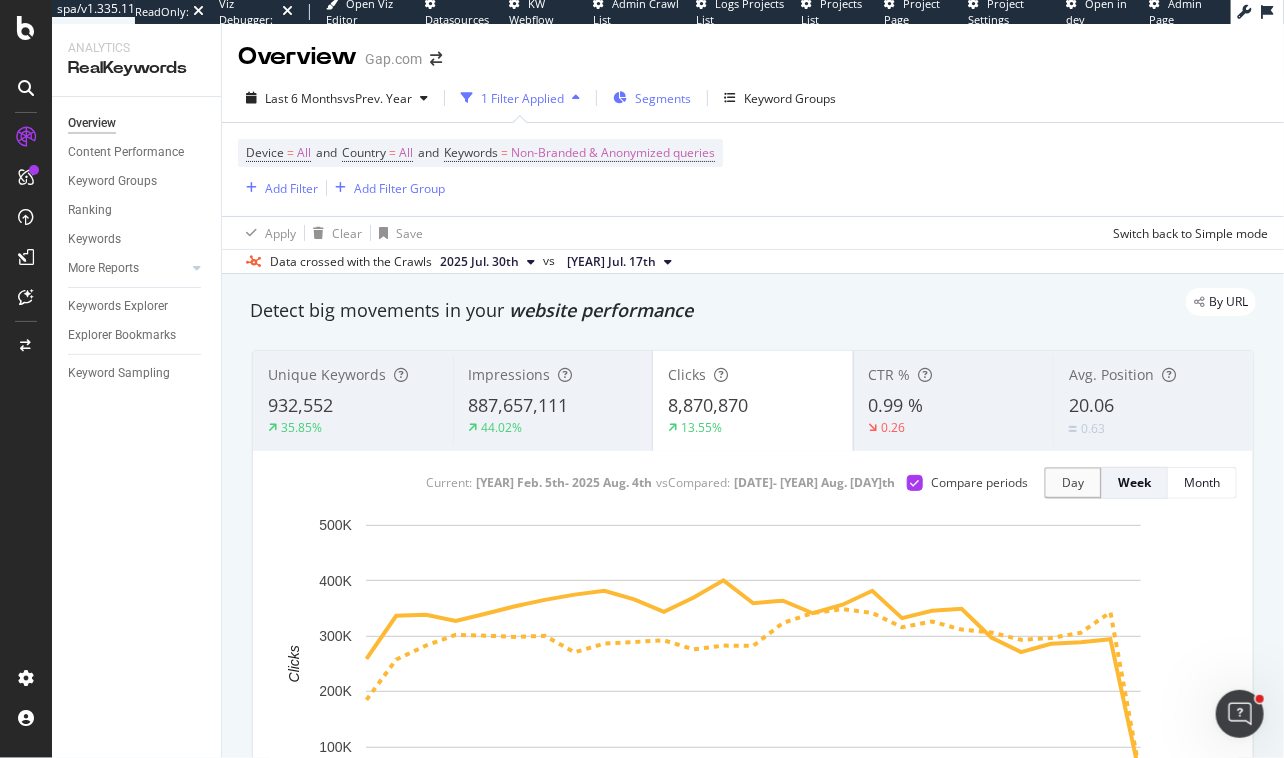 click on "Segments" at bounding box center [652, 98] 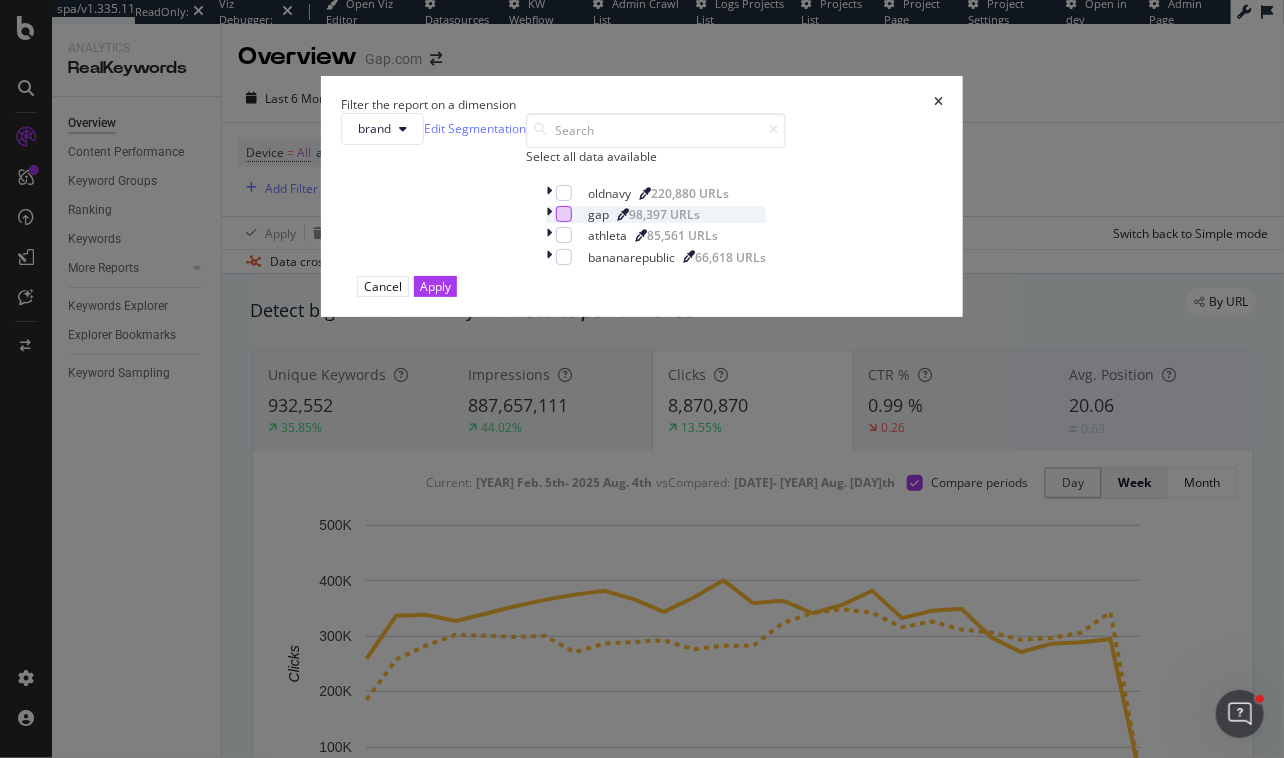 click at bounding box center (564, 214) 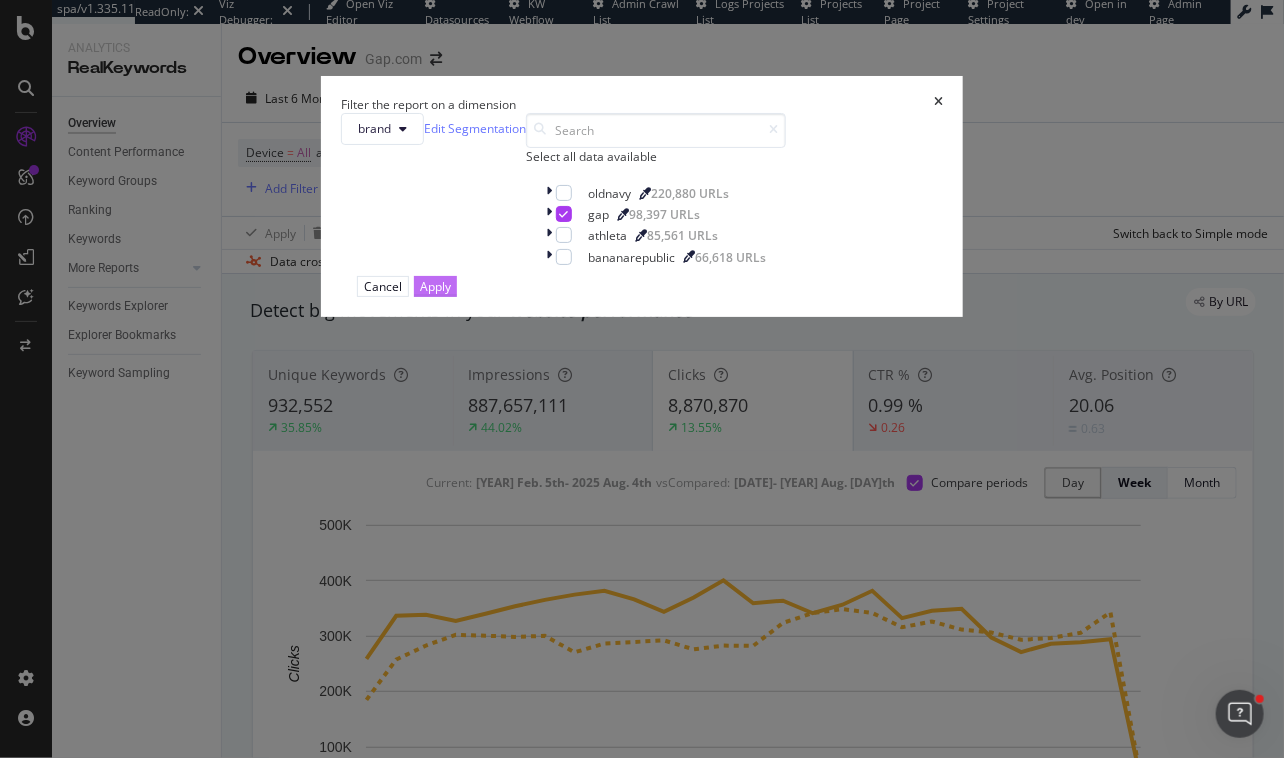 click on "Apply" at bounding box center [435, 286] 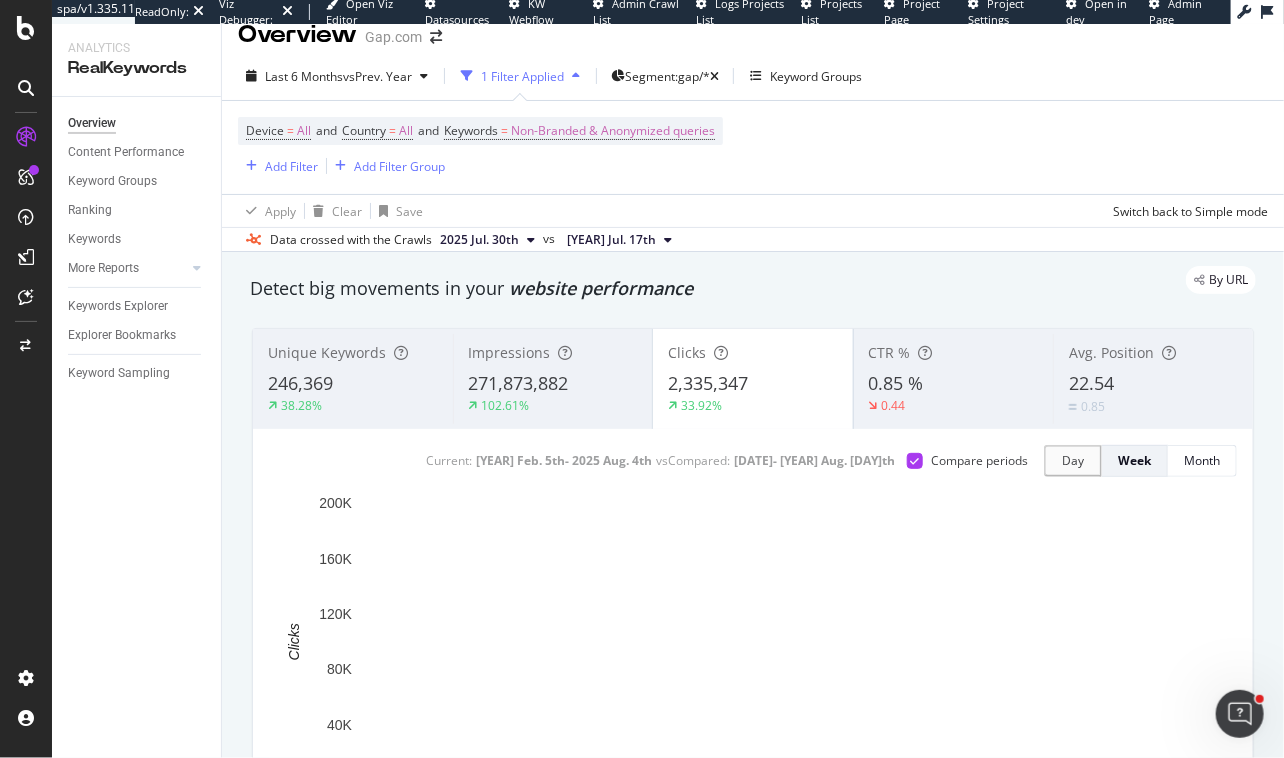 scroll, scrollTop: 0, scrollLeft: 0, axis: both 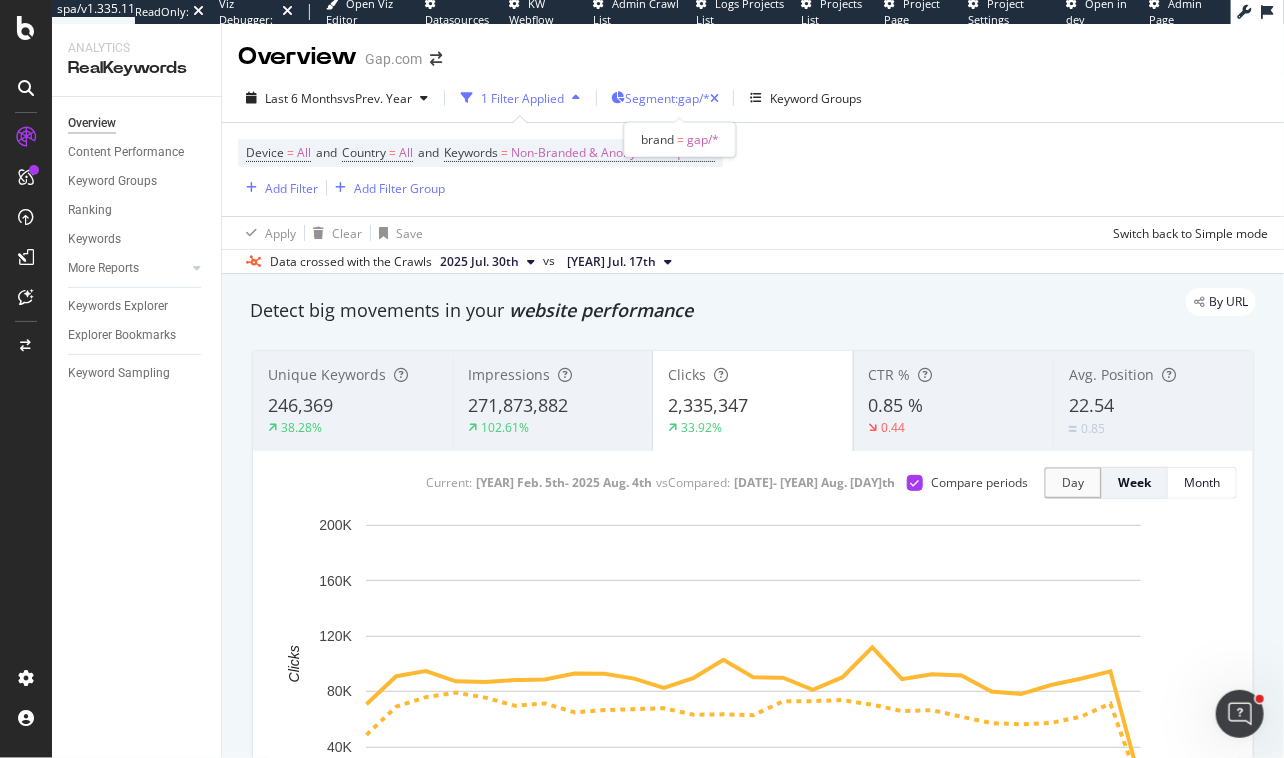 click on "Segment:  gap/*" at bounding box center (667, 98) 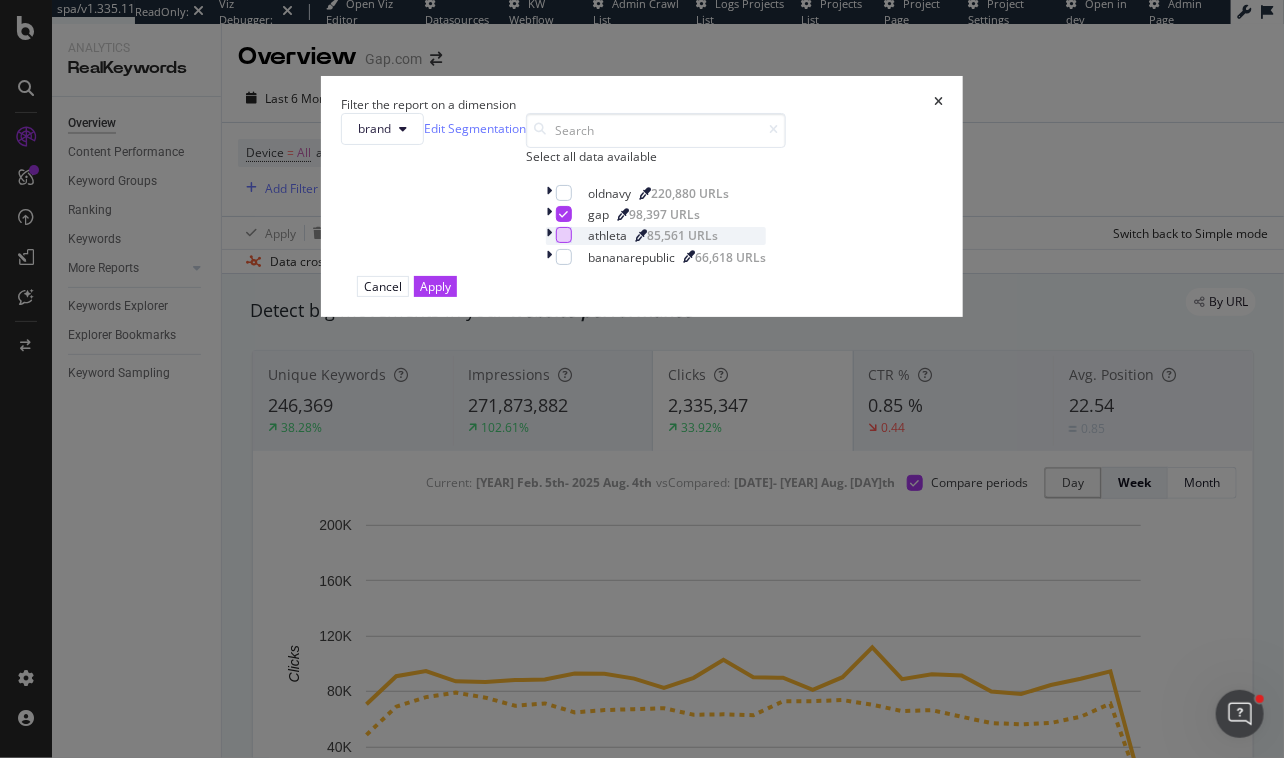 click at bounding box center [564, 235] 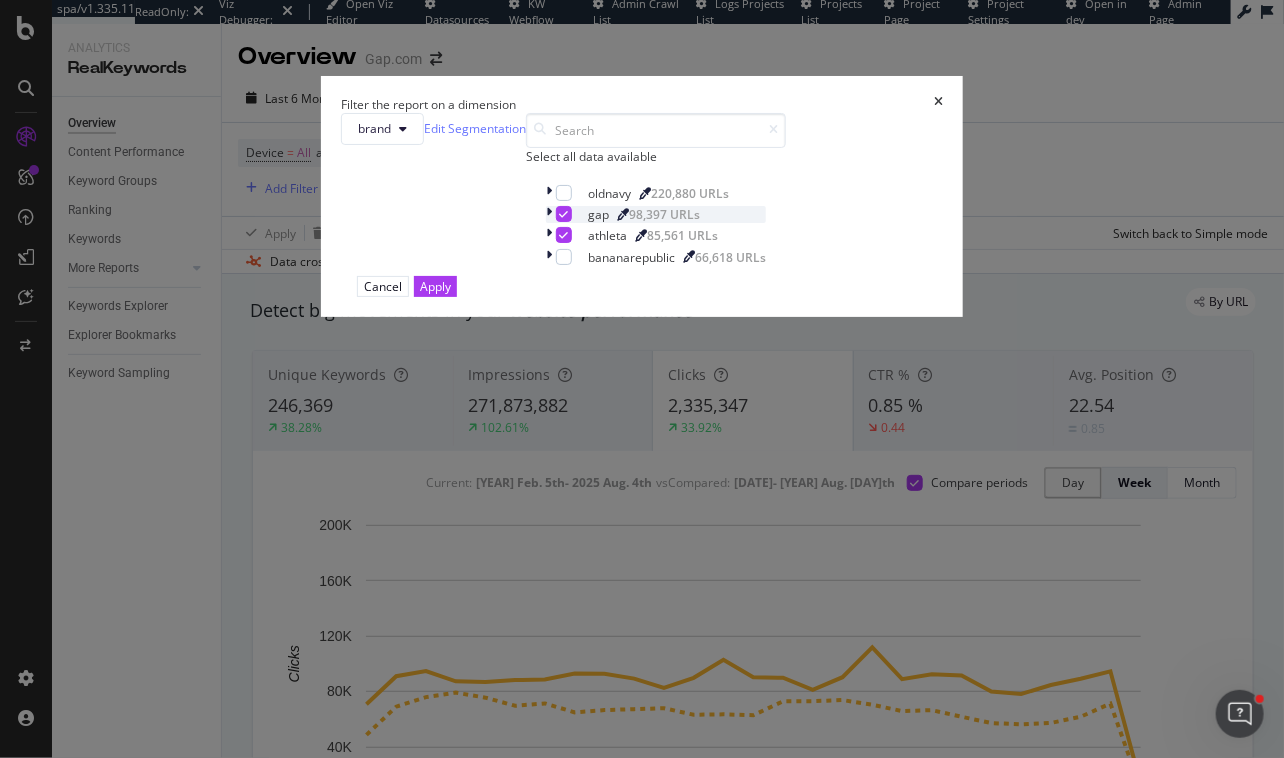 click on "gap [NUMBER] URLs" at bounding box center (656, 214) 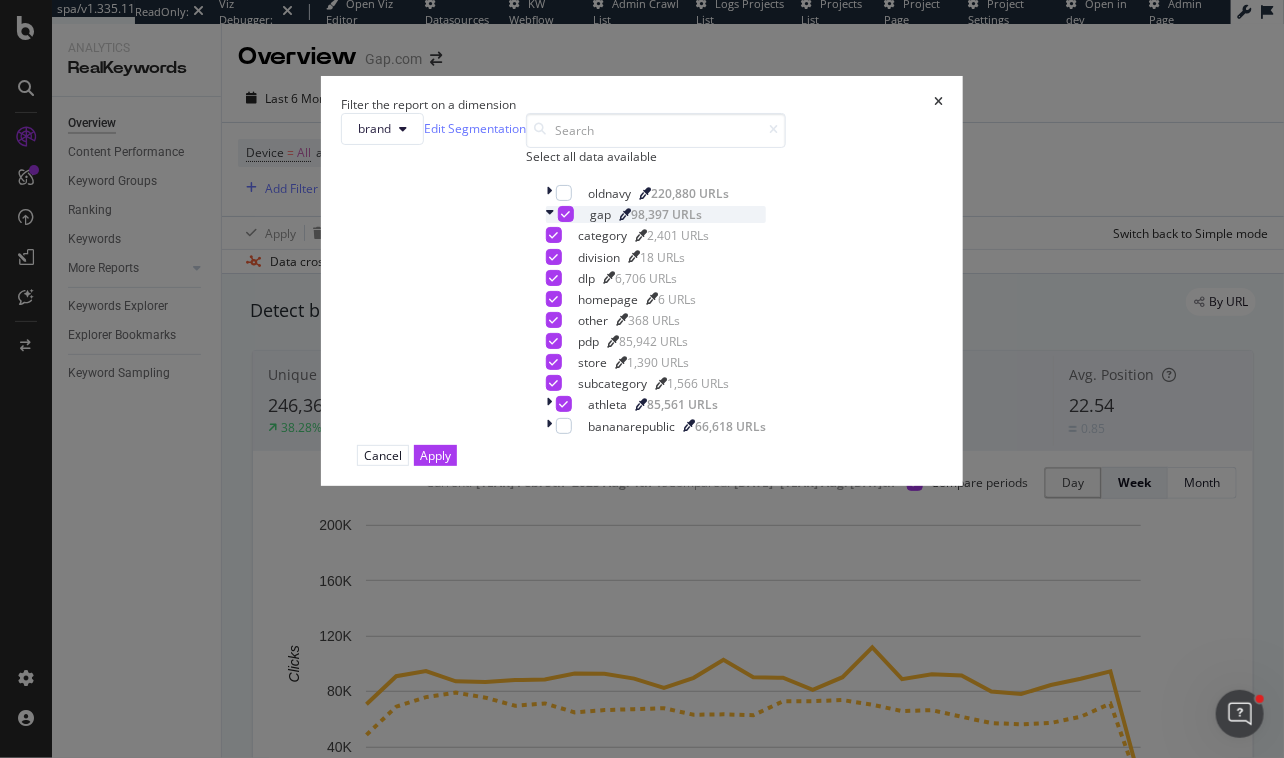 click at bounding box center [550, 214] 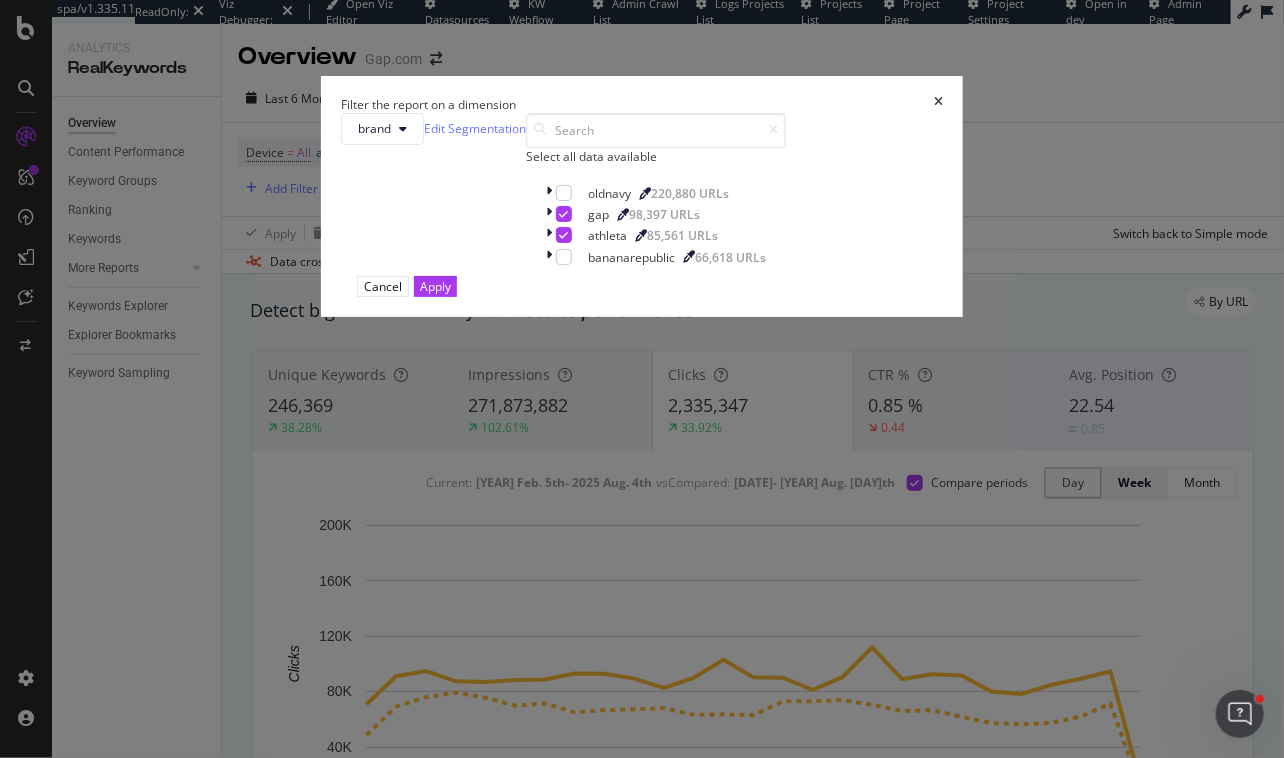 click at bounding box center (938, 104) 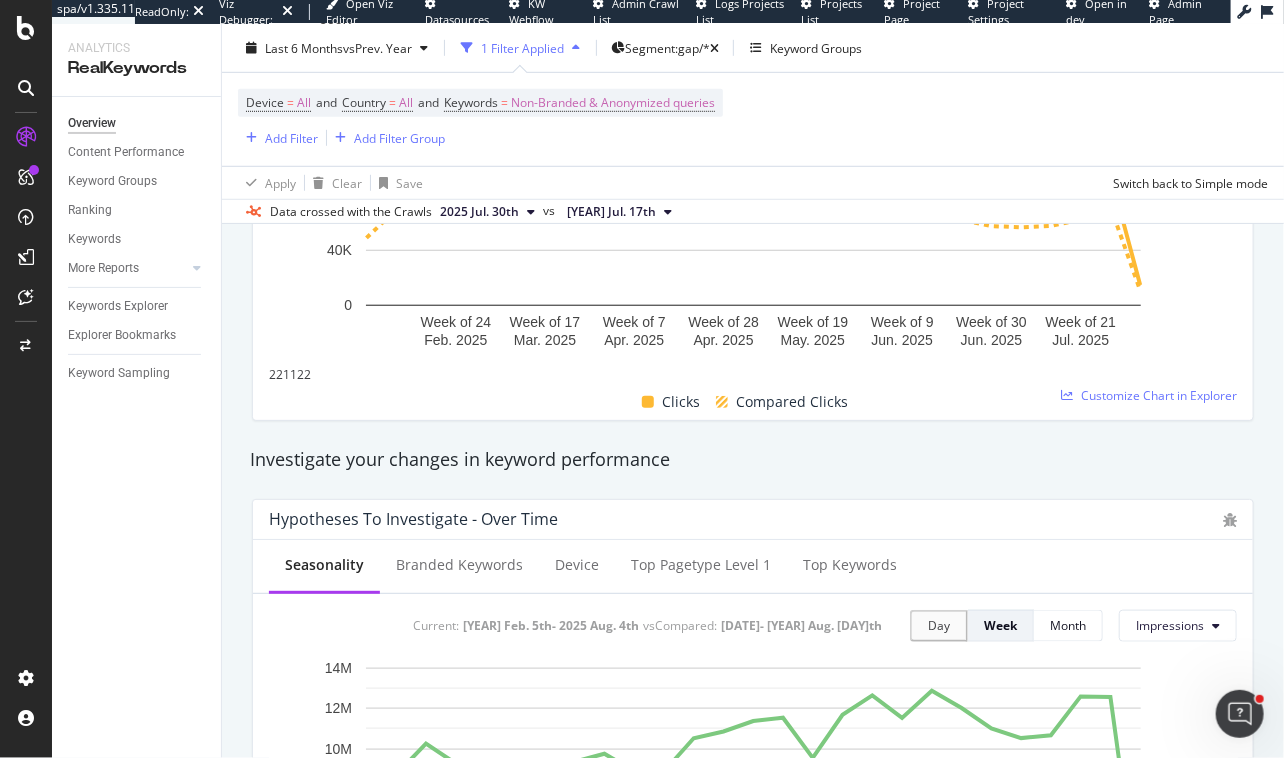 scroll, scrollTop: 373, scrollLeft: 0, axis: vertical 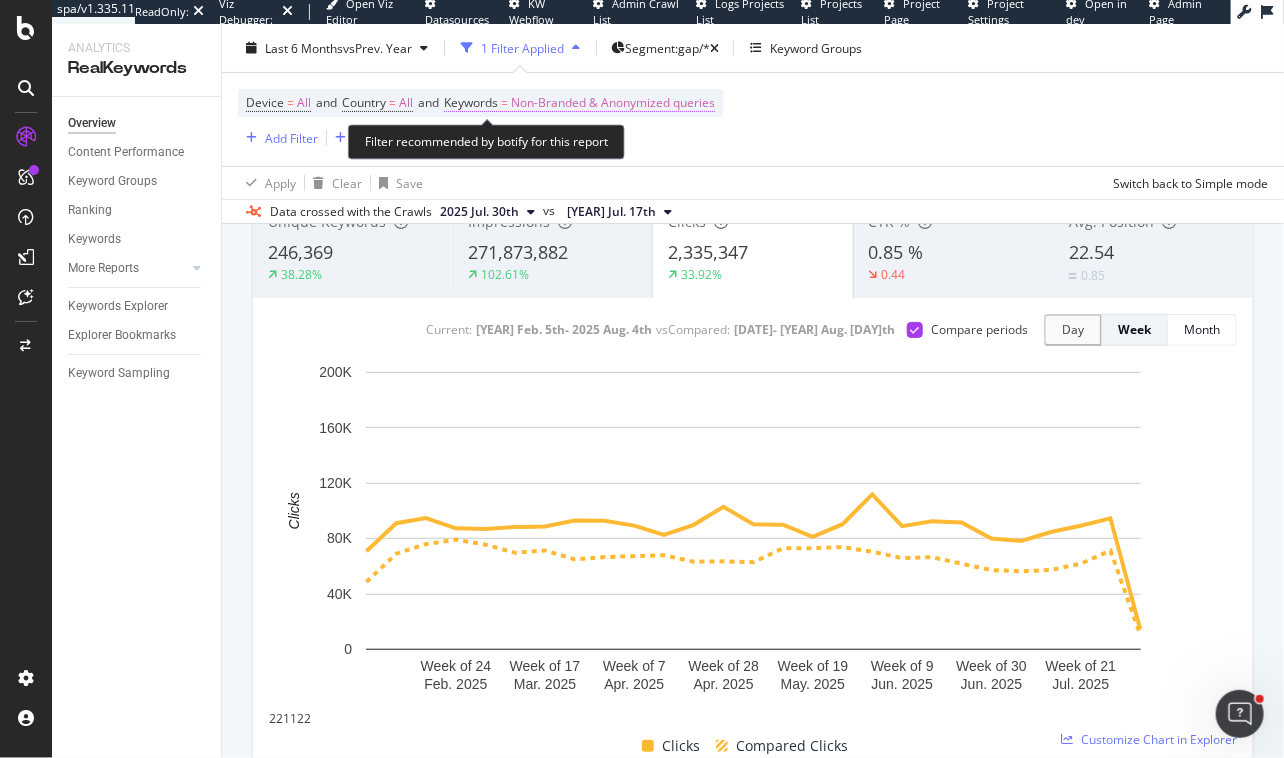 click on "Non-Branded & Anonymized queries" at bounding box center [613, 103] 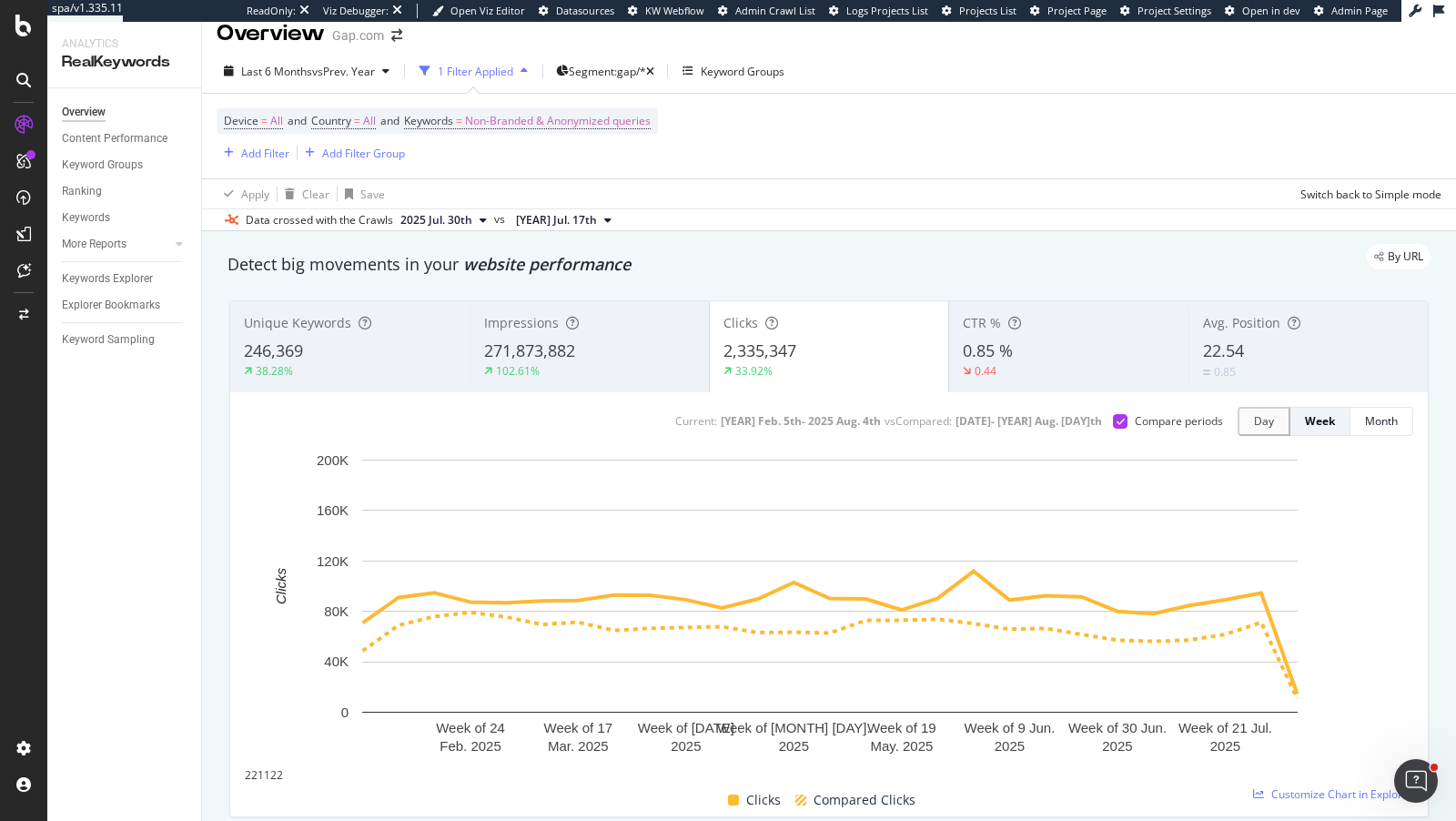 scroll, scrollTop: 15, scrollLeft: 0, axis: vertical 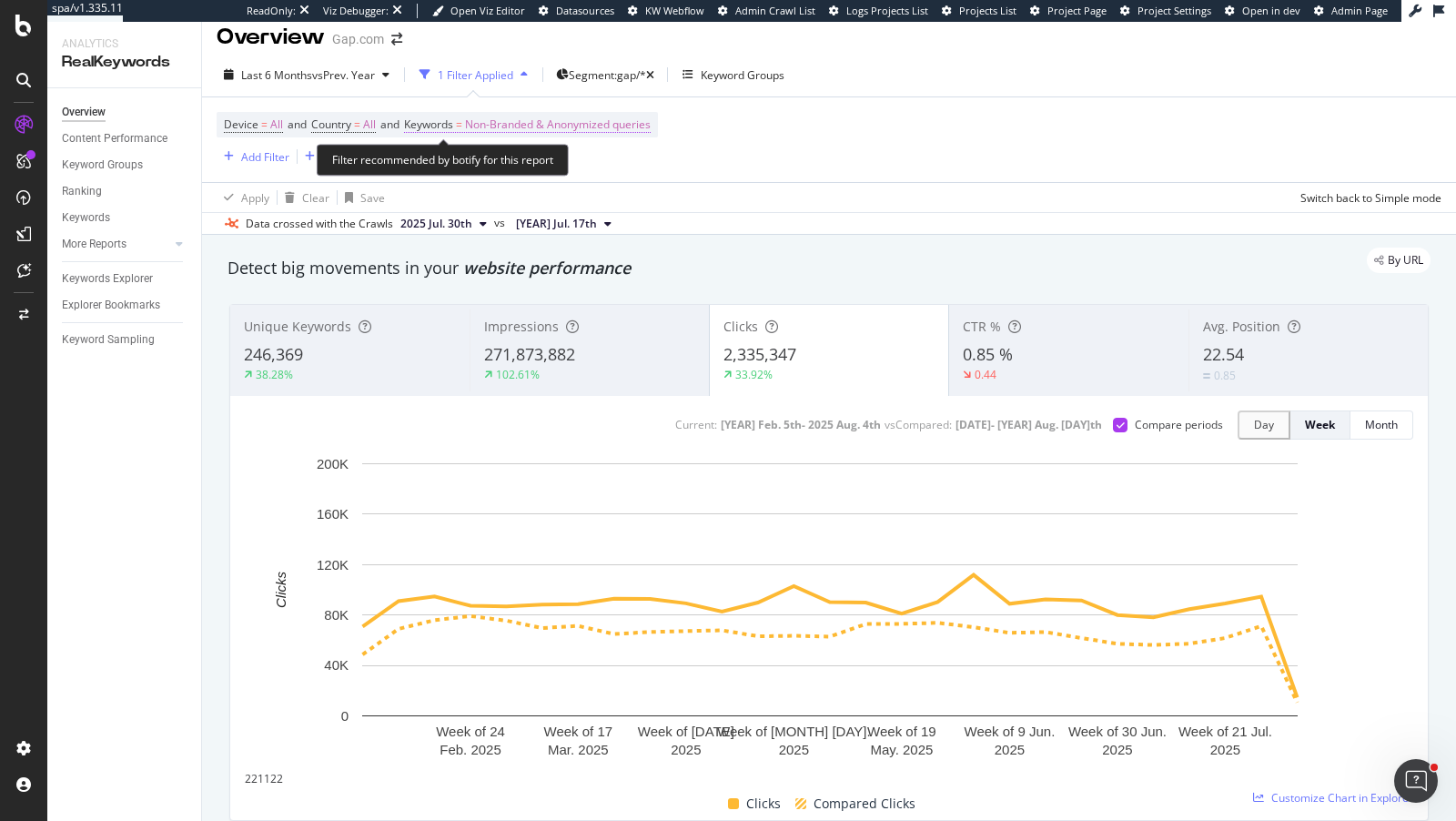 click on "Non-Branded & Anonymized queries" at bounding box center [558, 125] 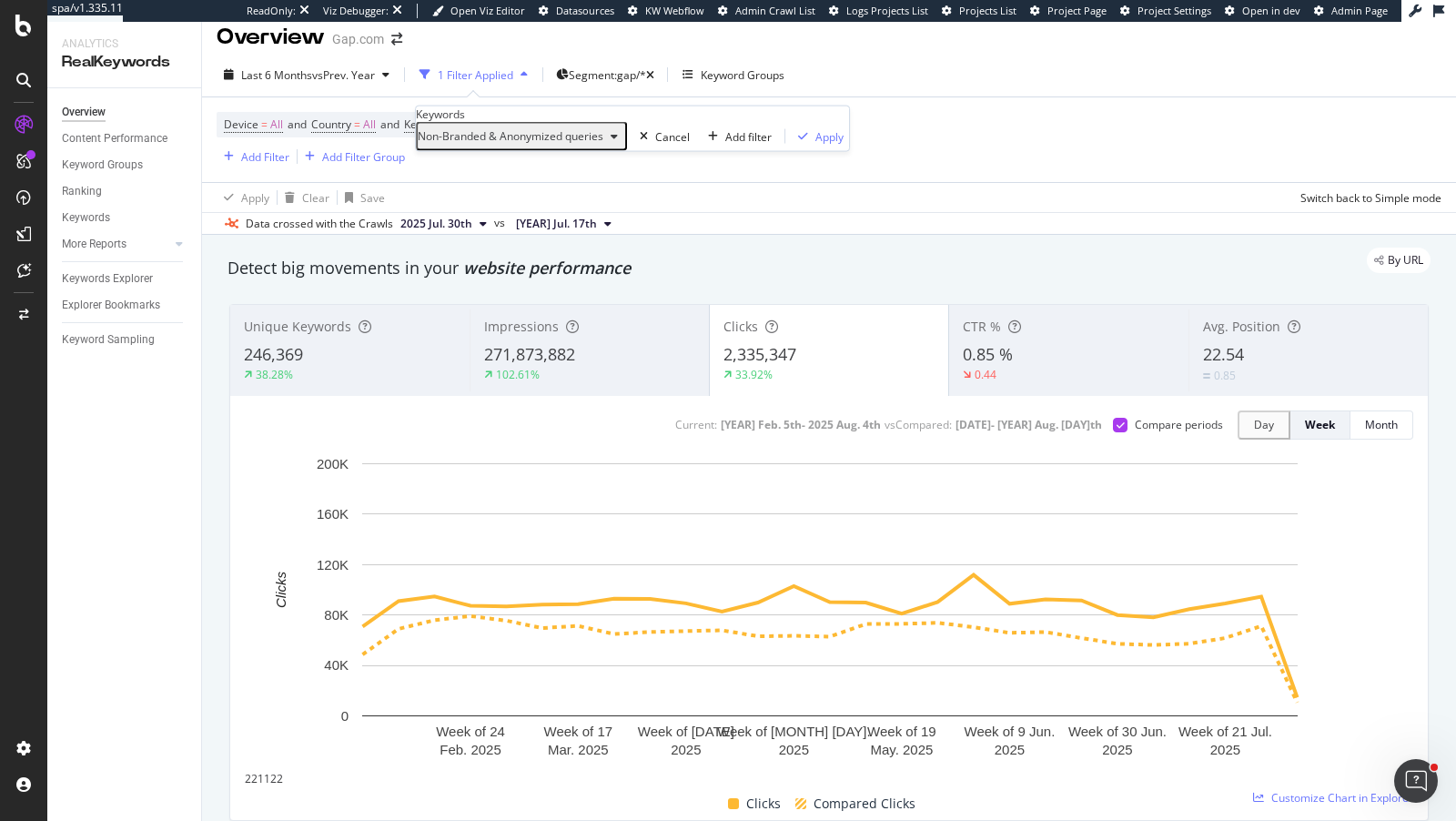 click on "Non-Branded & Anonymized queries" at bounding box center (511, 136) 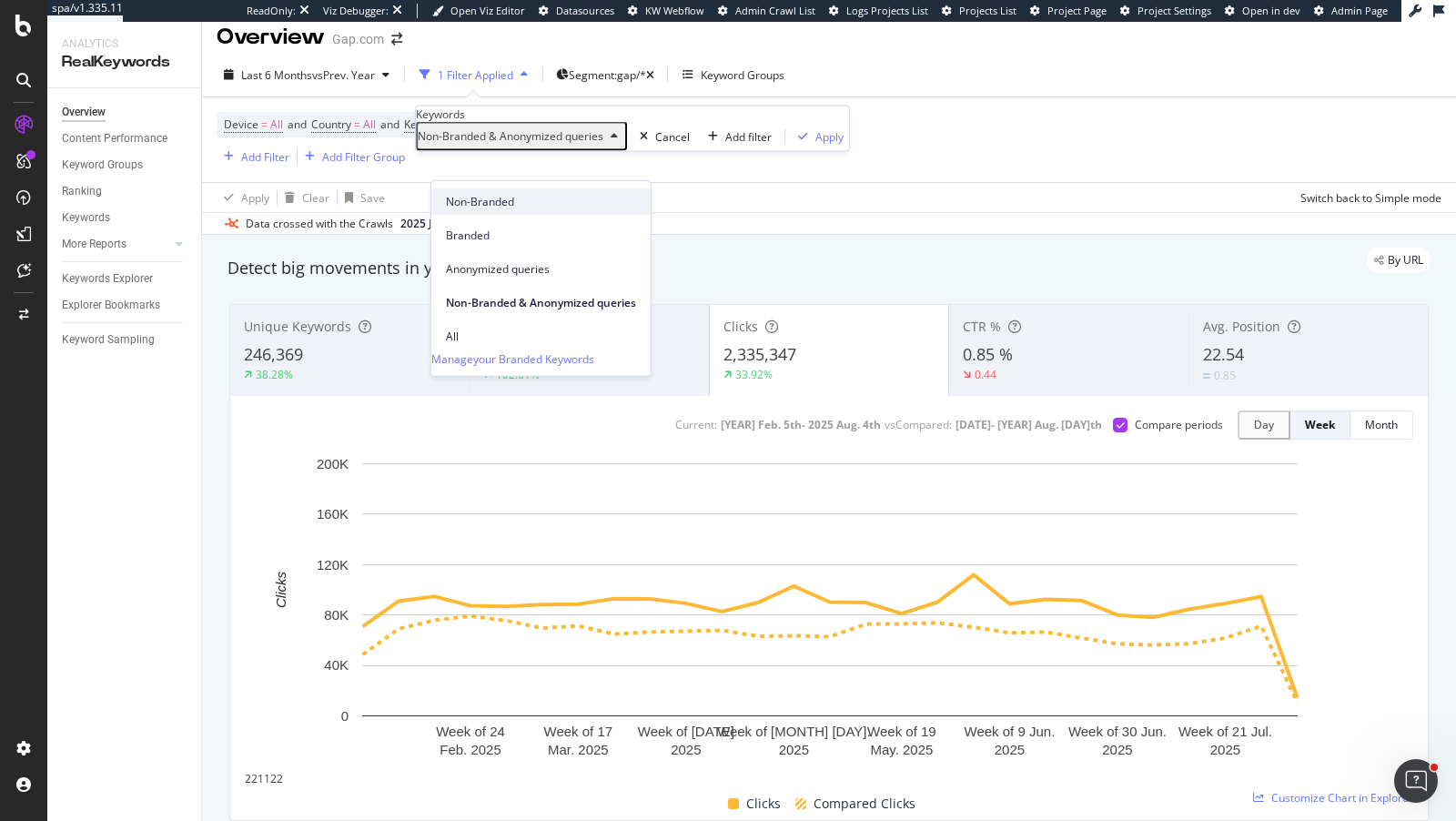 click on "Non-Branded" at bounding box center (541, 201) 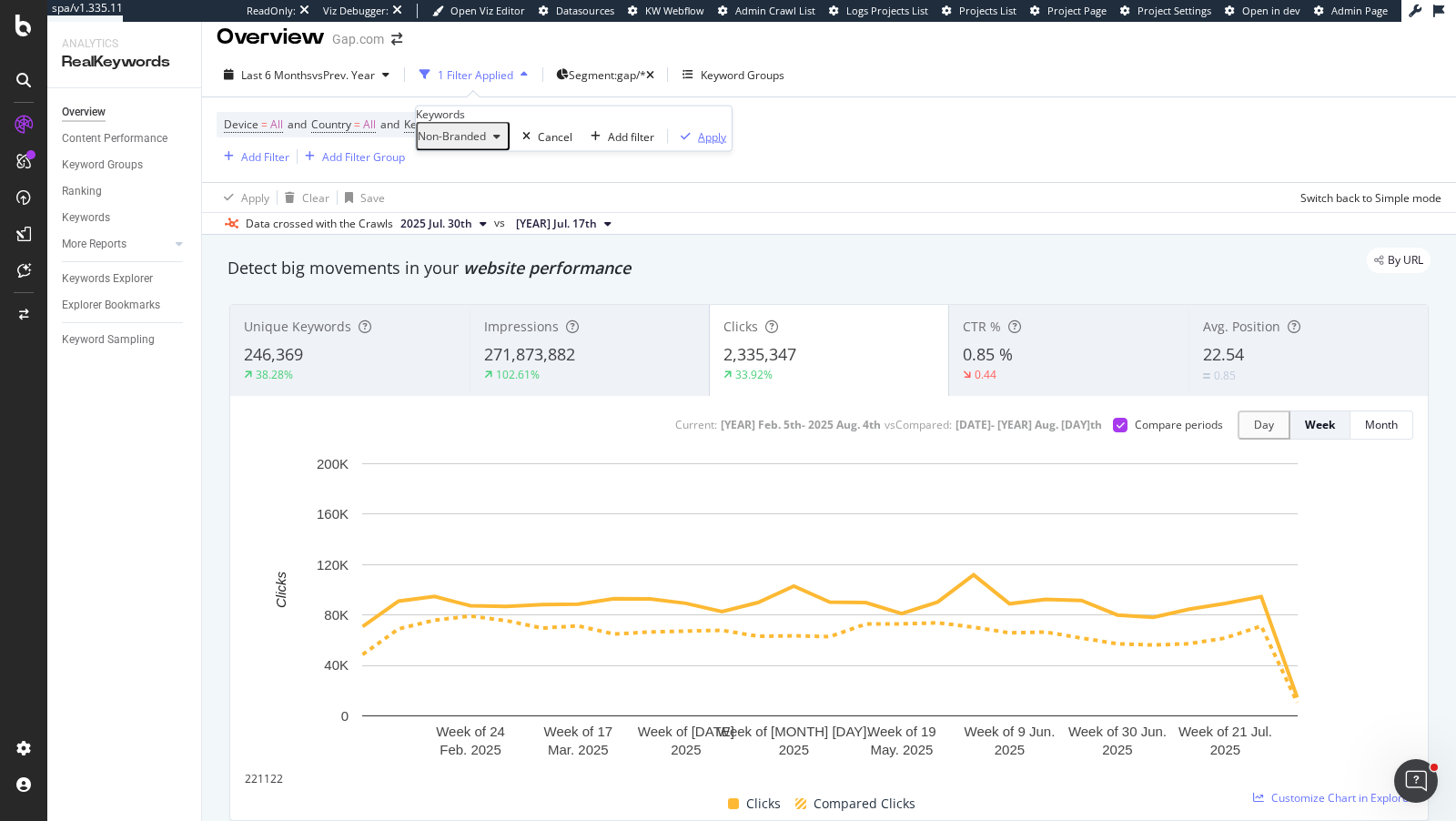 click at bounding box center [685, 137] 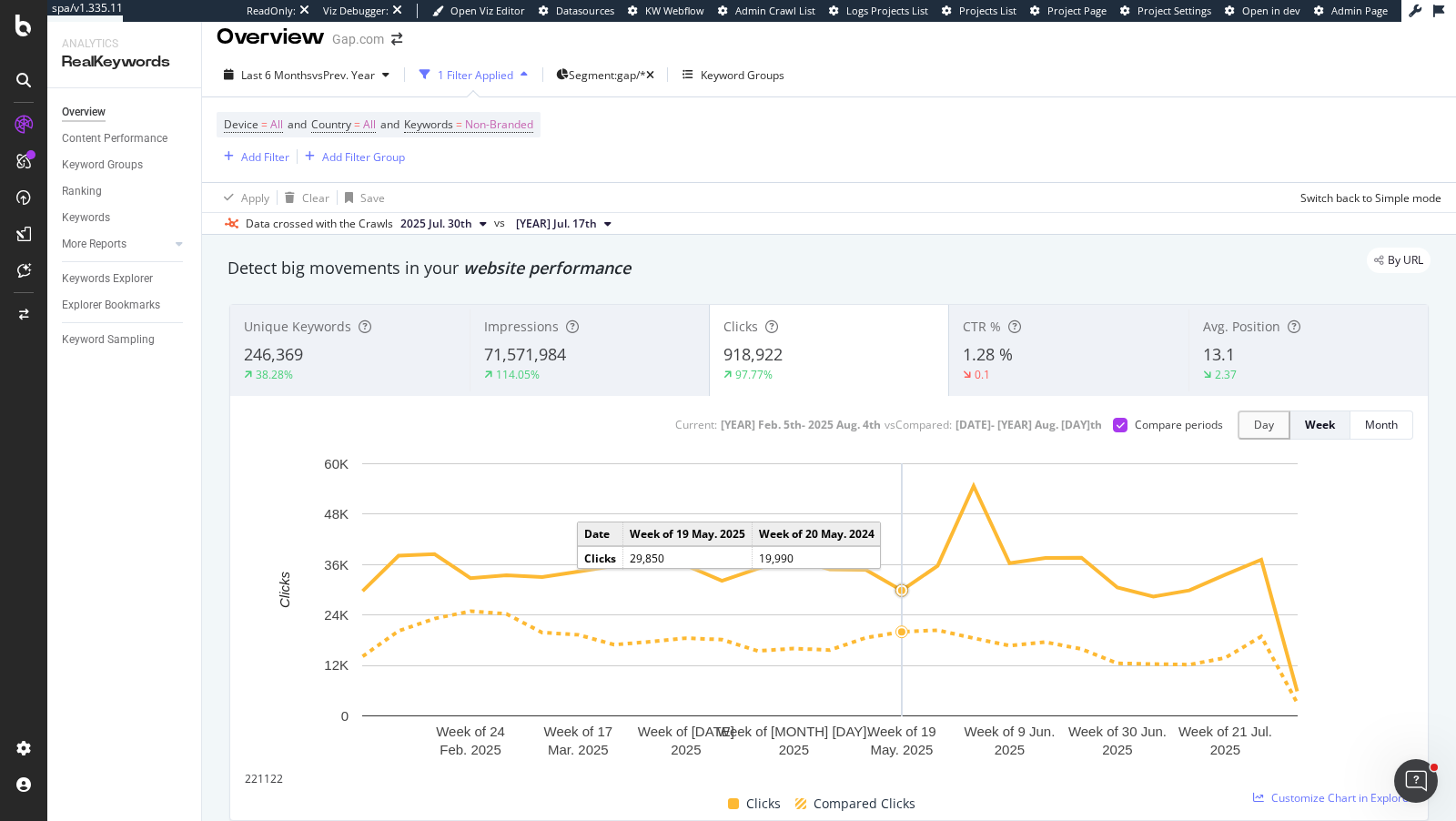 scroll, scrollTop: 0, scrollLeft: 0, axis: both 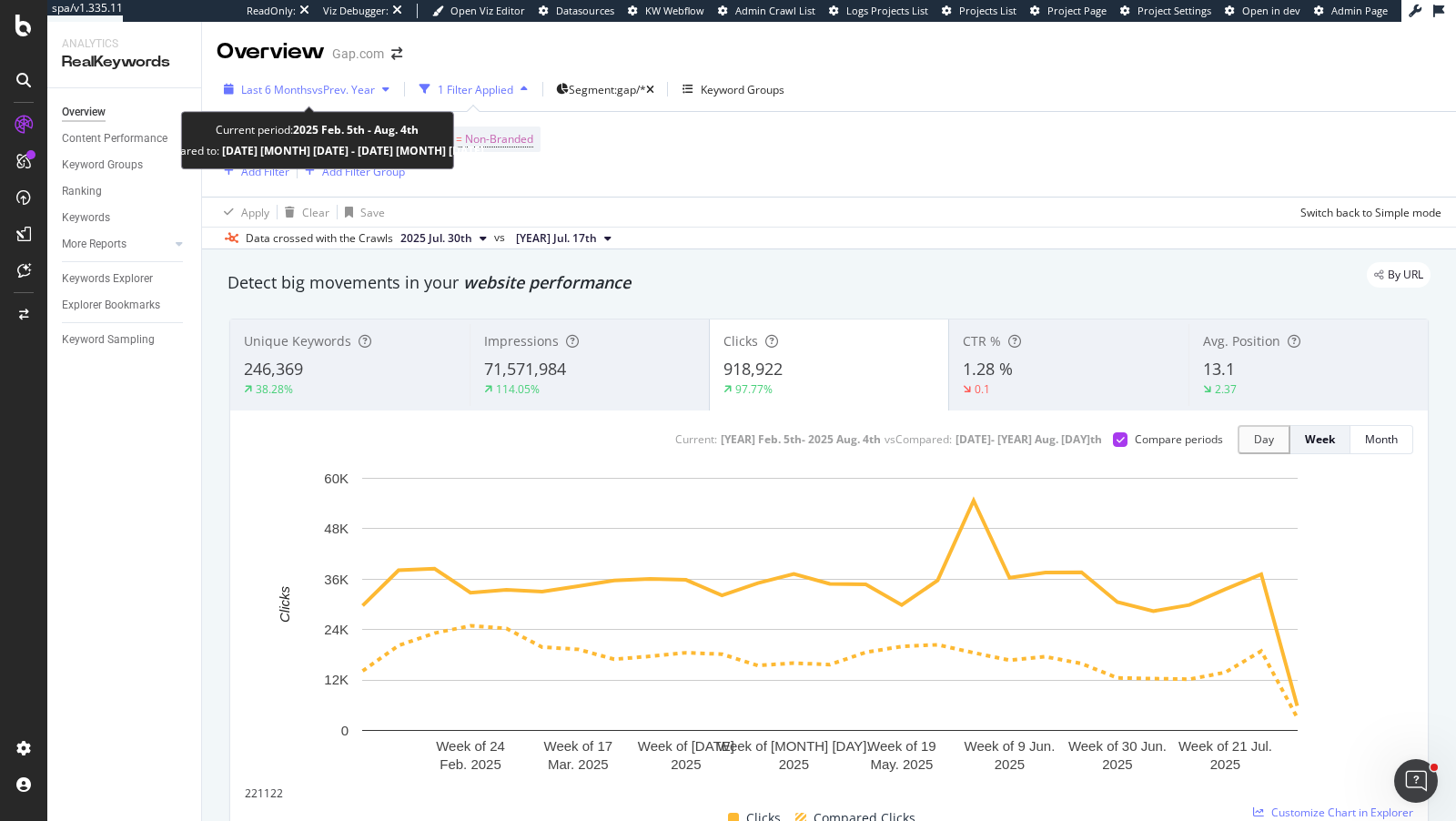 click on "vs  Prev. Year" at bounding box center [343, 89] 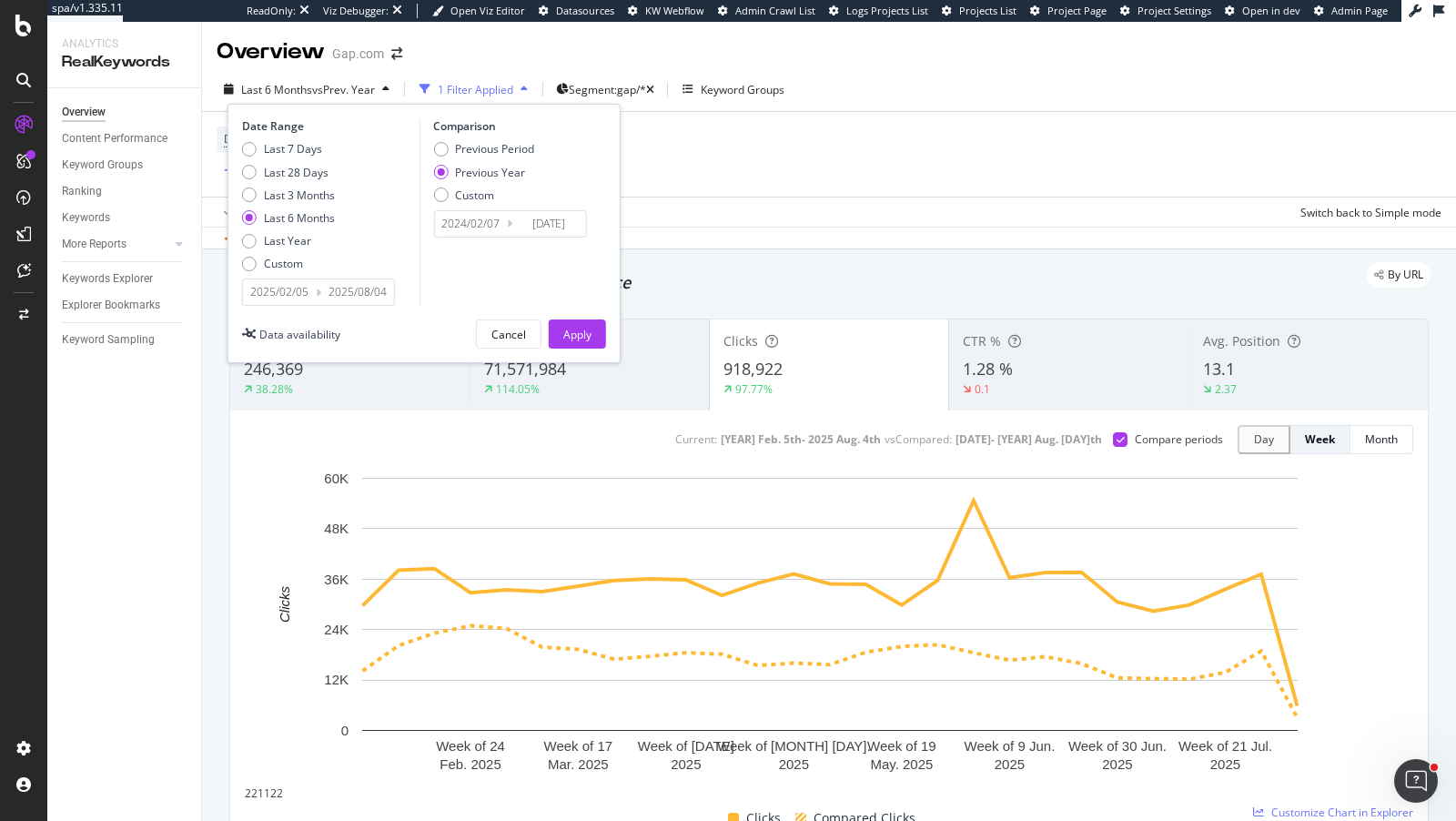 click on "2025/02/05" at bounding box center [279, 292] 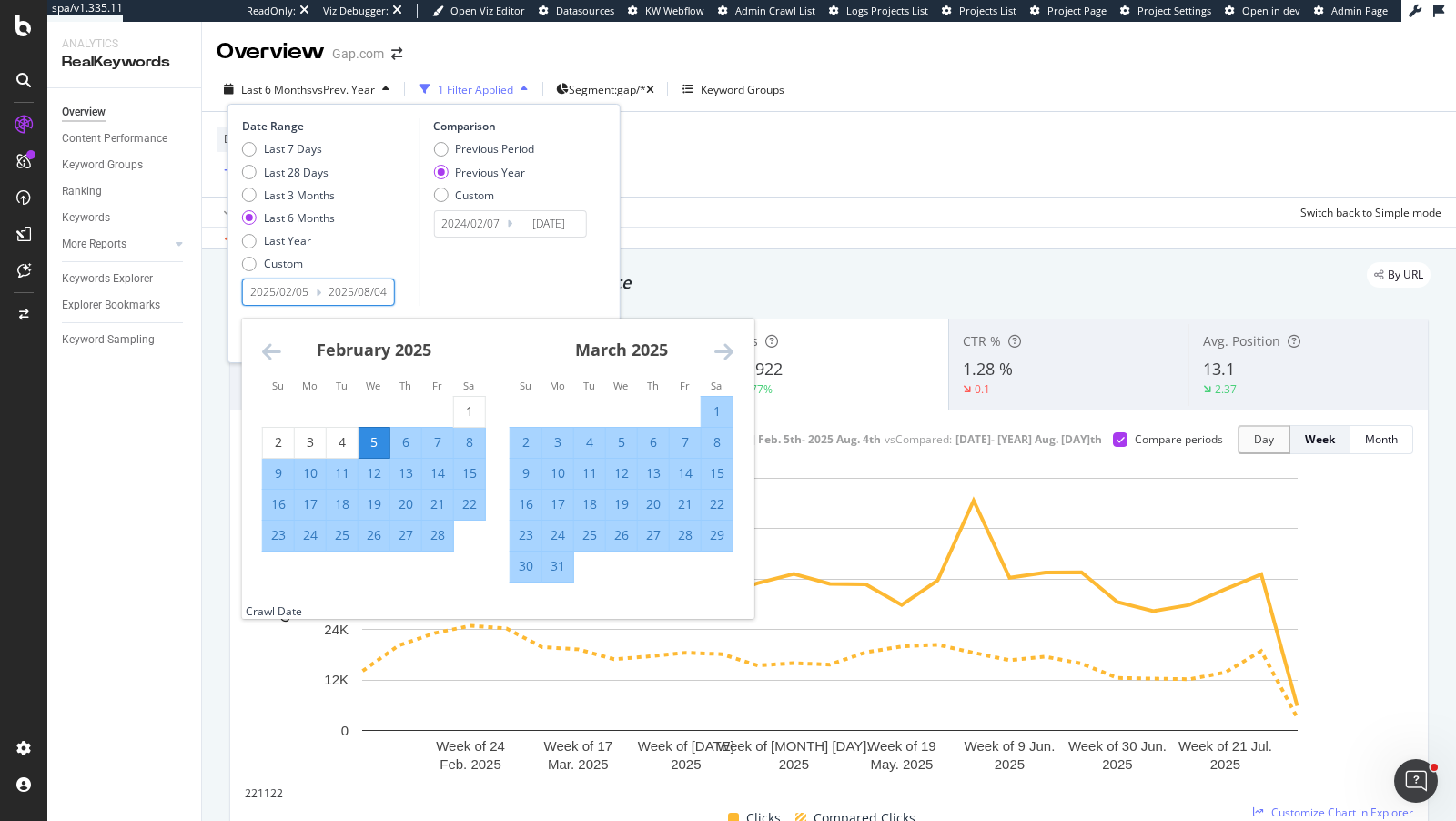 click at bounding box center [723, 351] 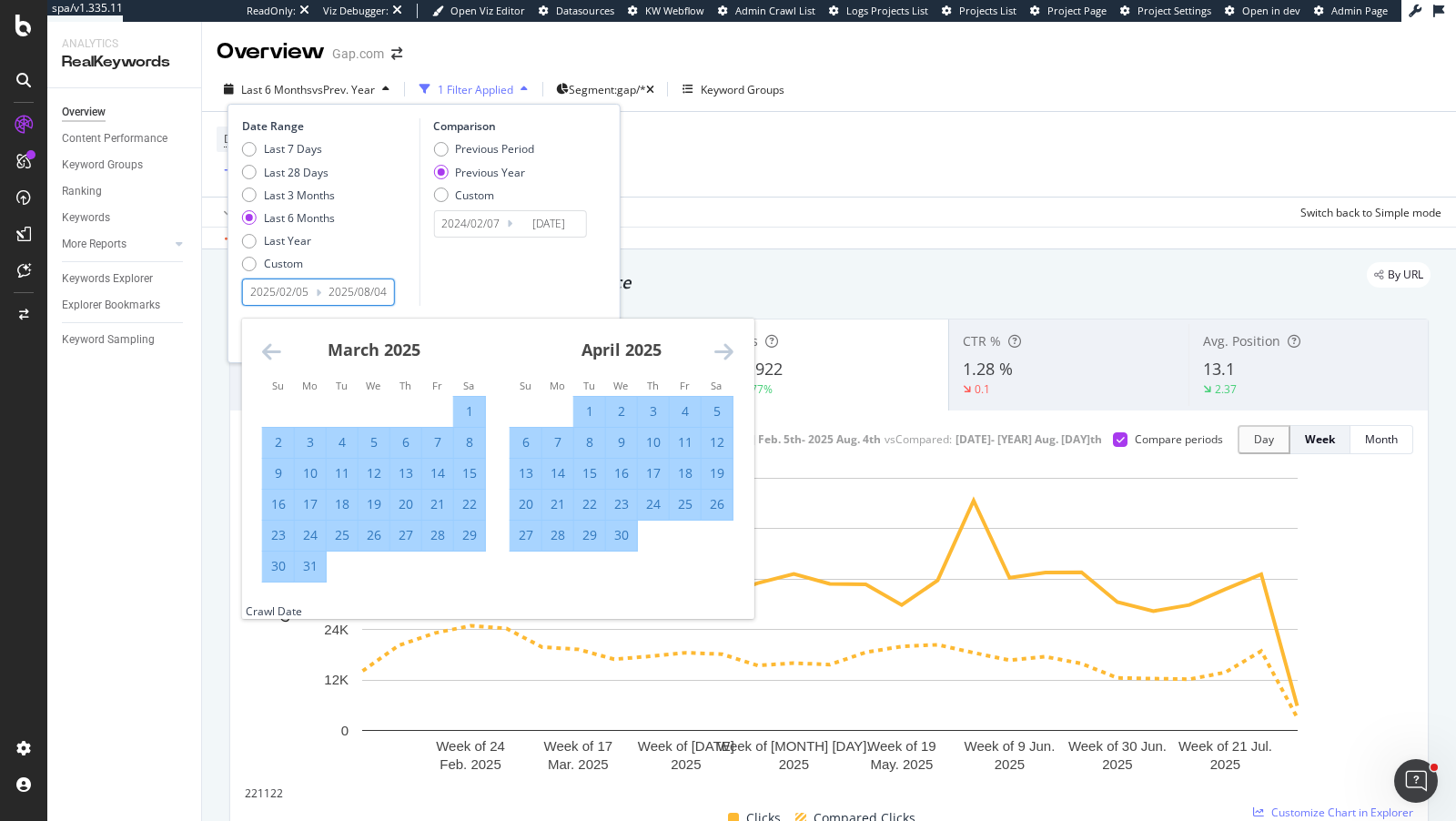 click at bounding box center (723, 351) 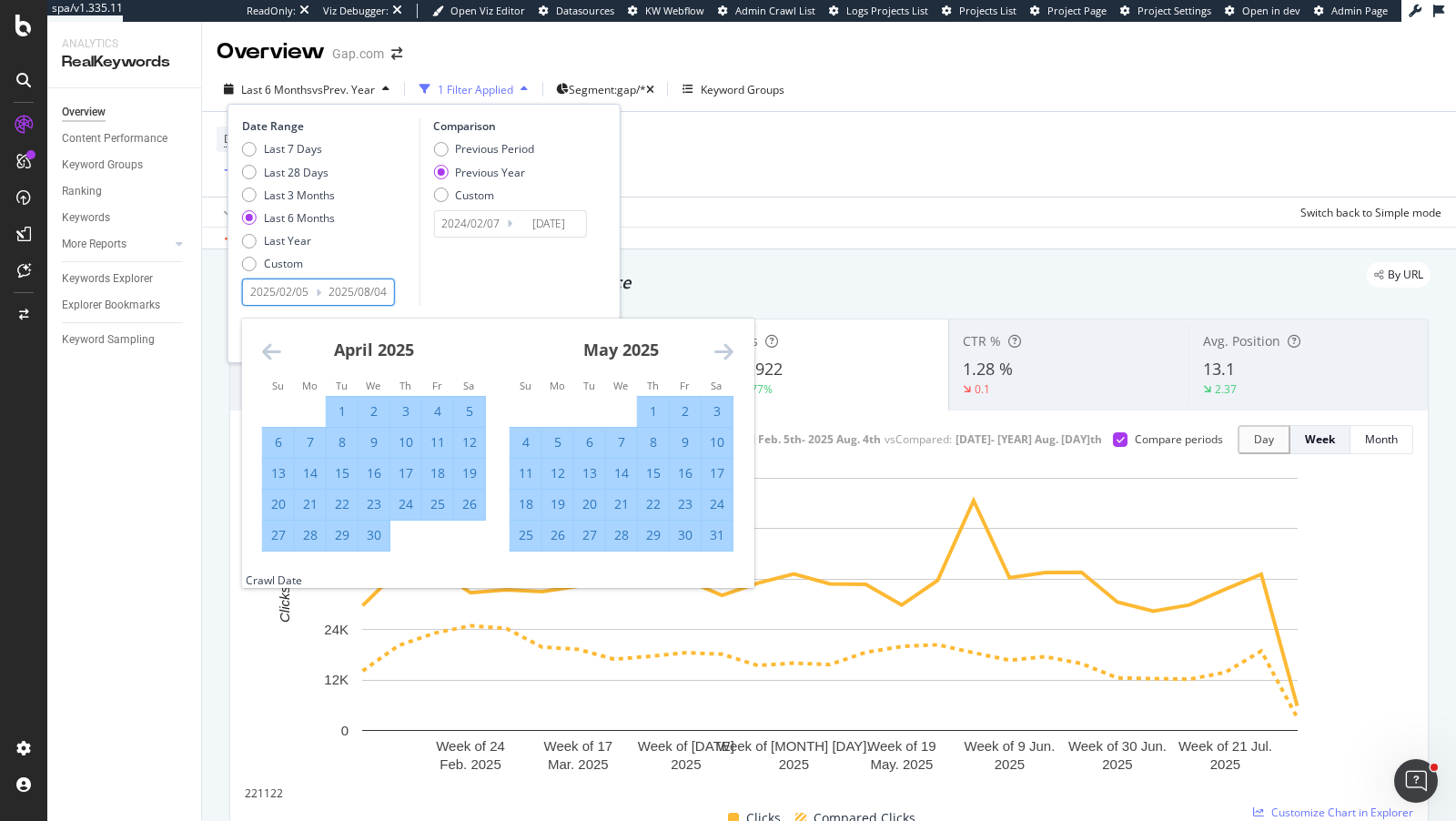 click on "5" at bounding box center [558, 442] 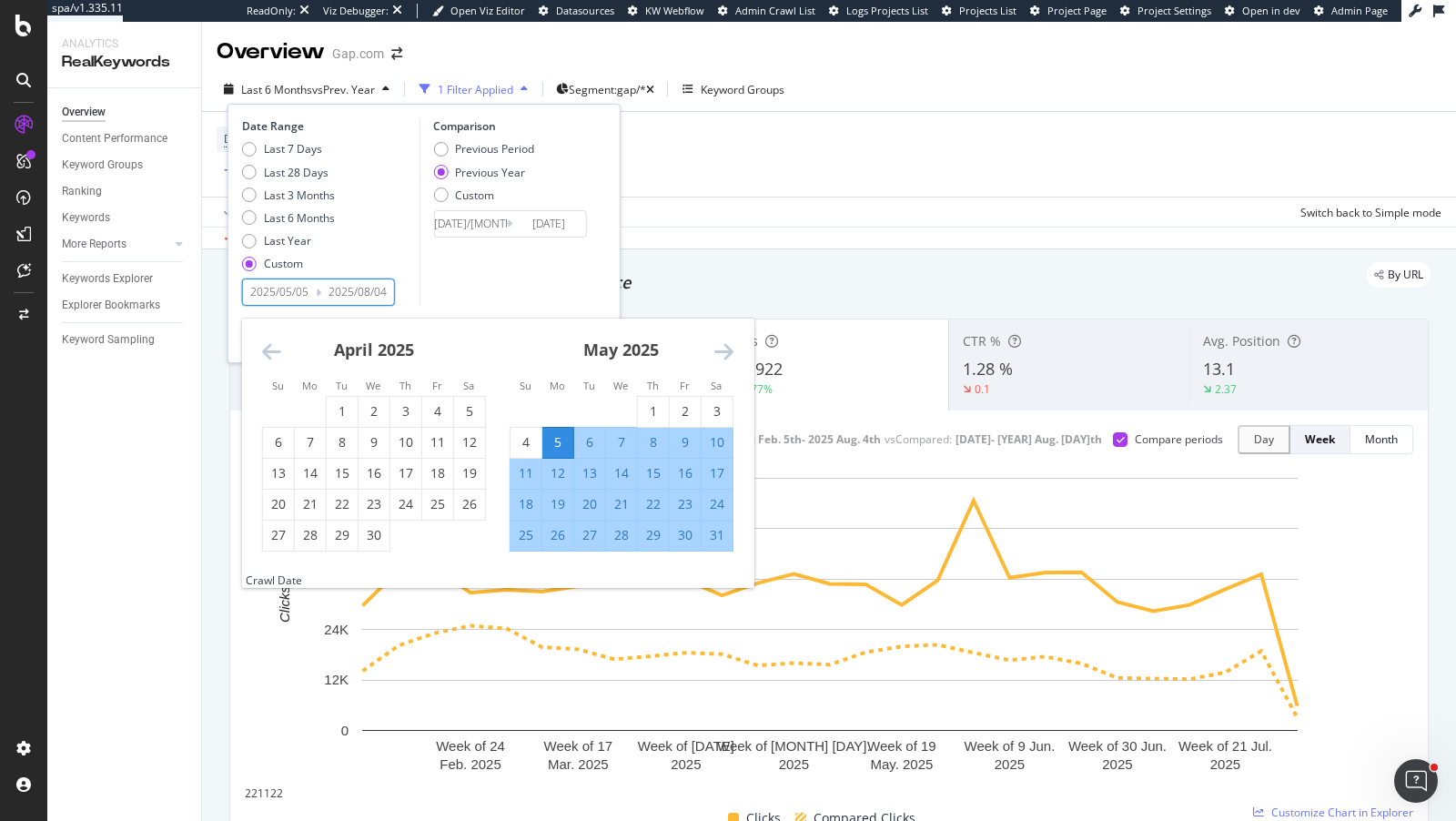 click at bounding box center [723, 351] 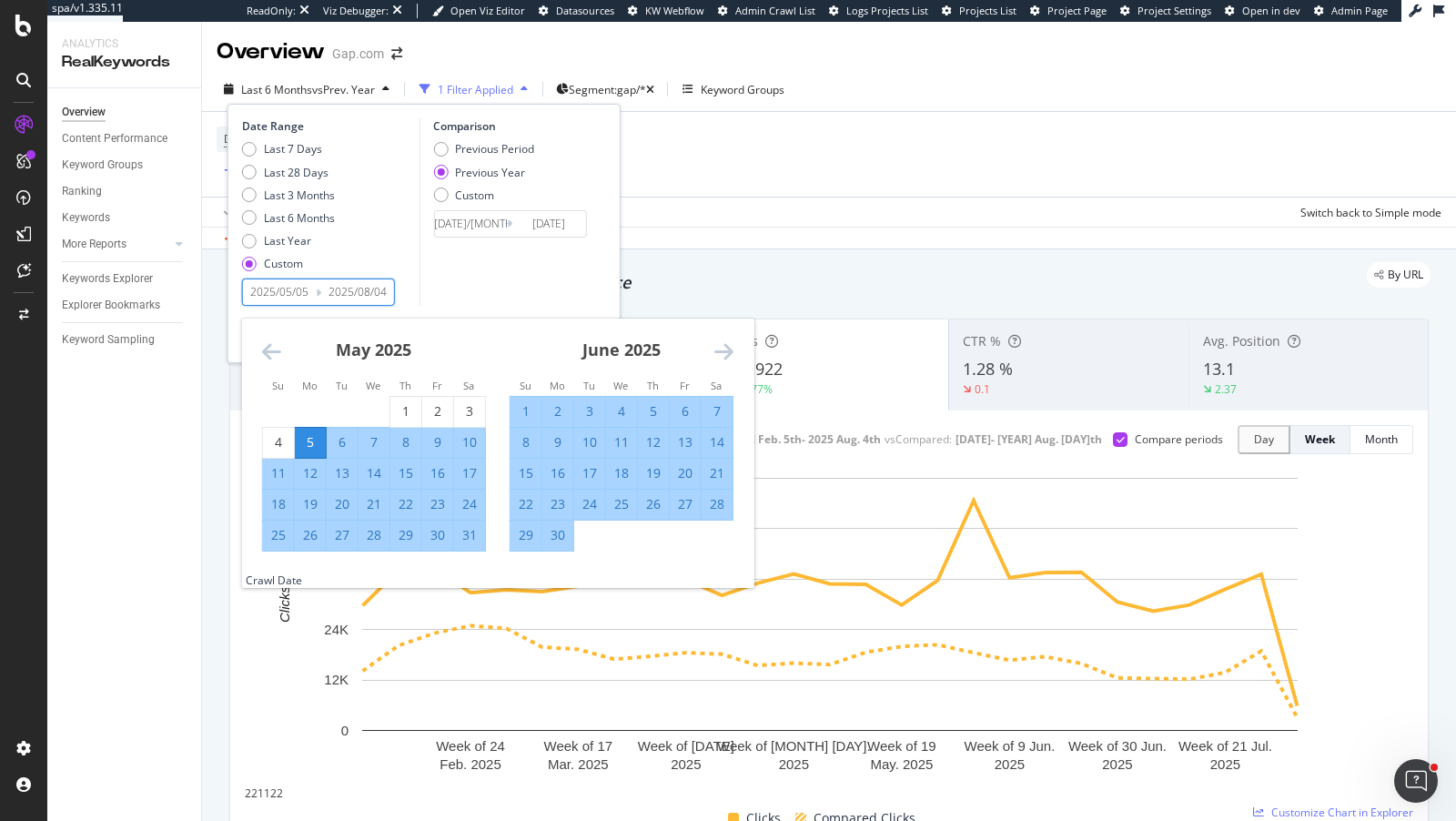 click at bounding box center [723, 351] 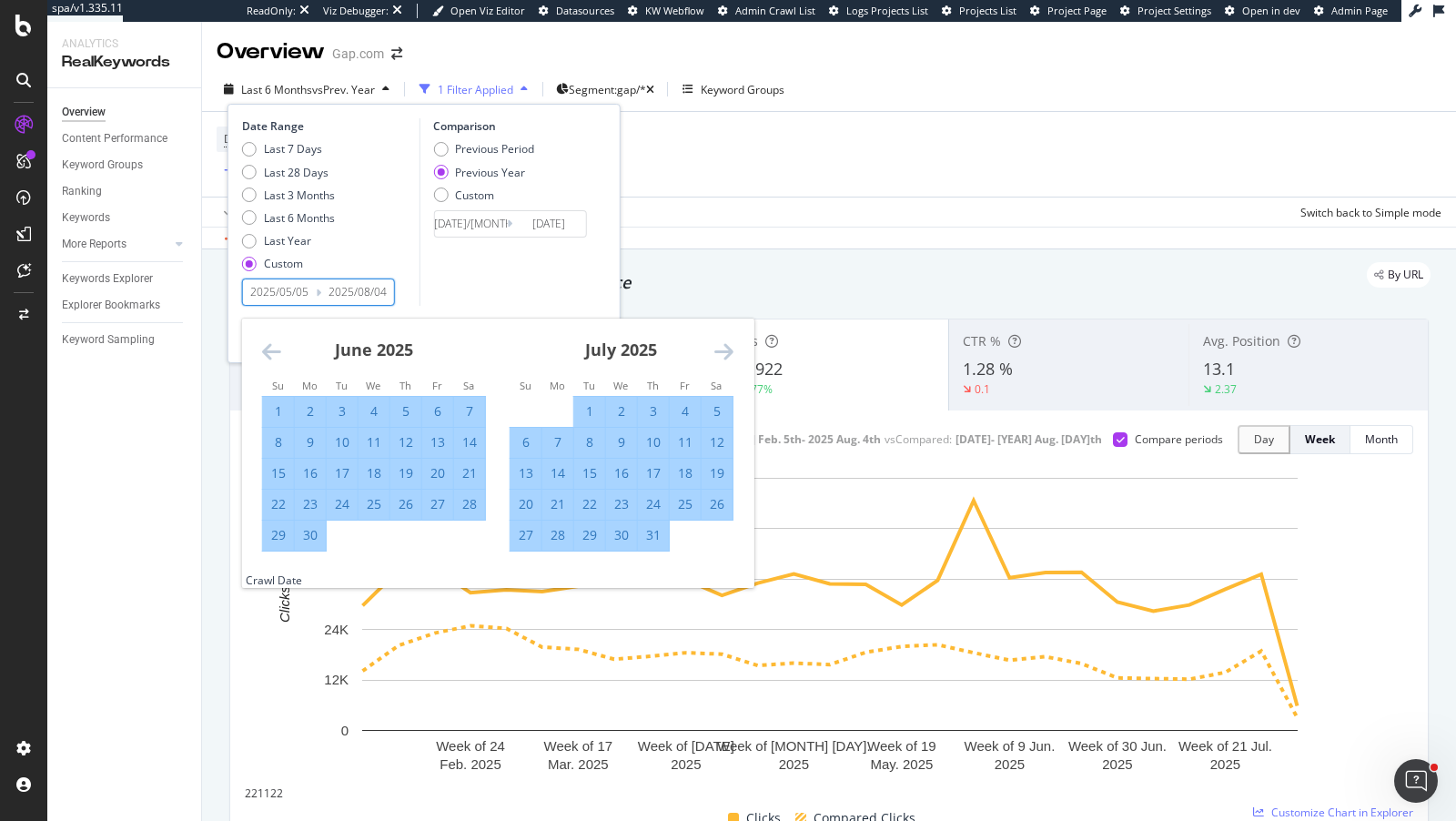 click at bounding box center (723, 351) 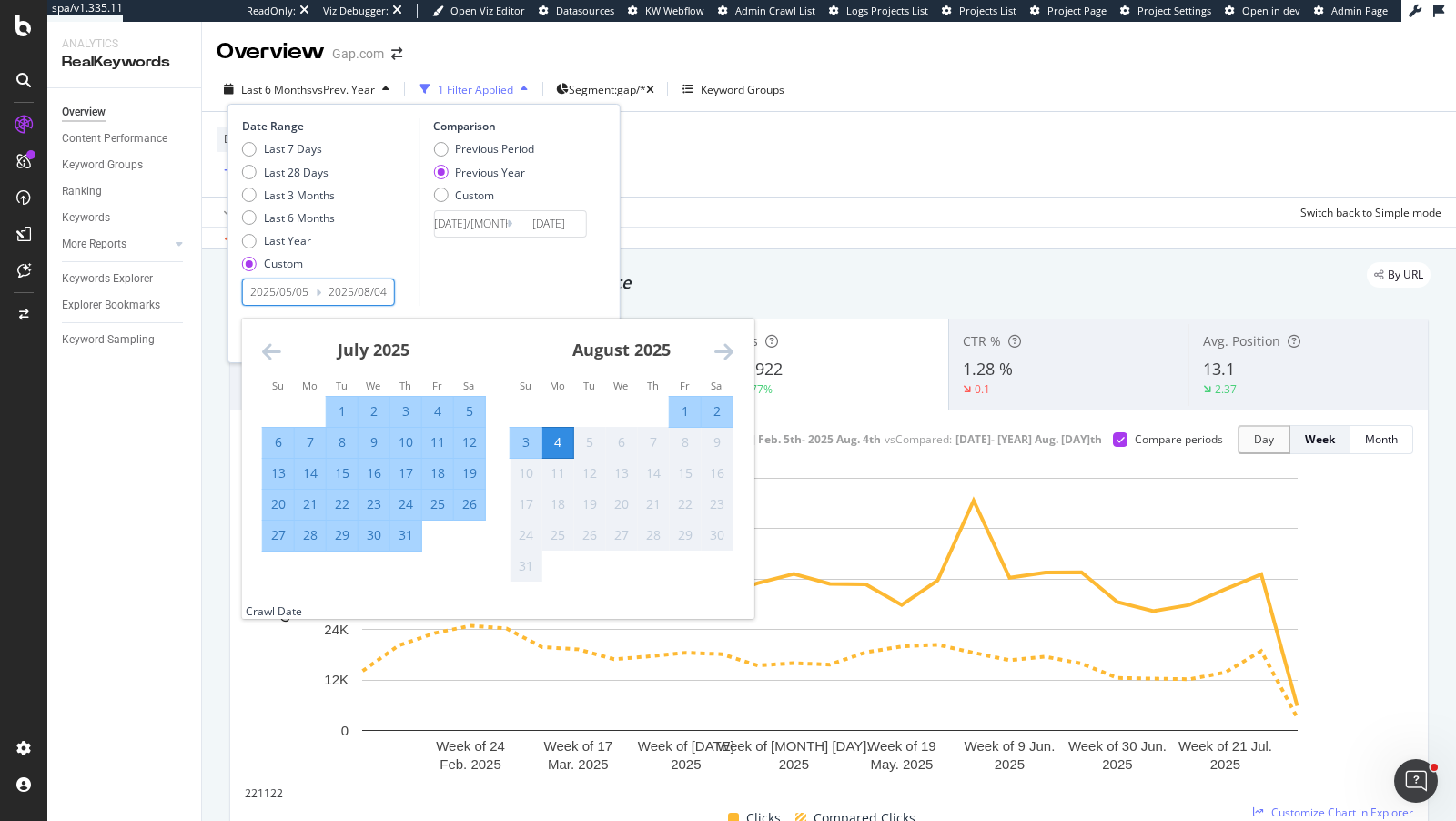 click on "4" at bounding box center (558, 442) 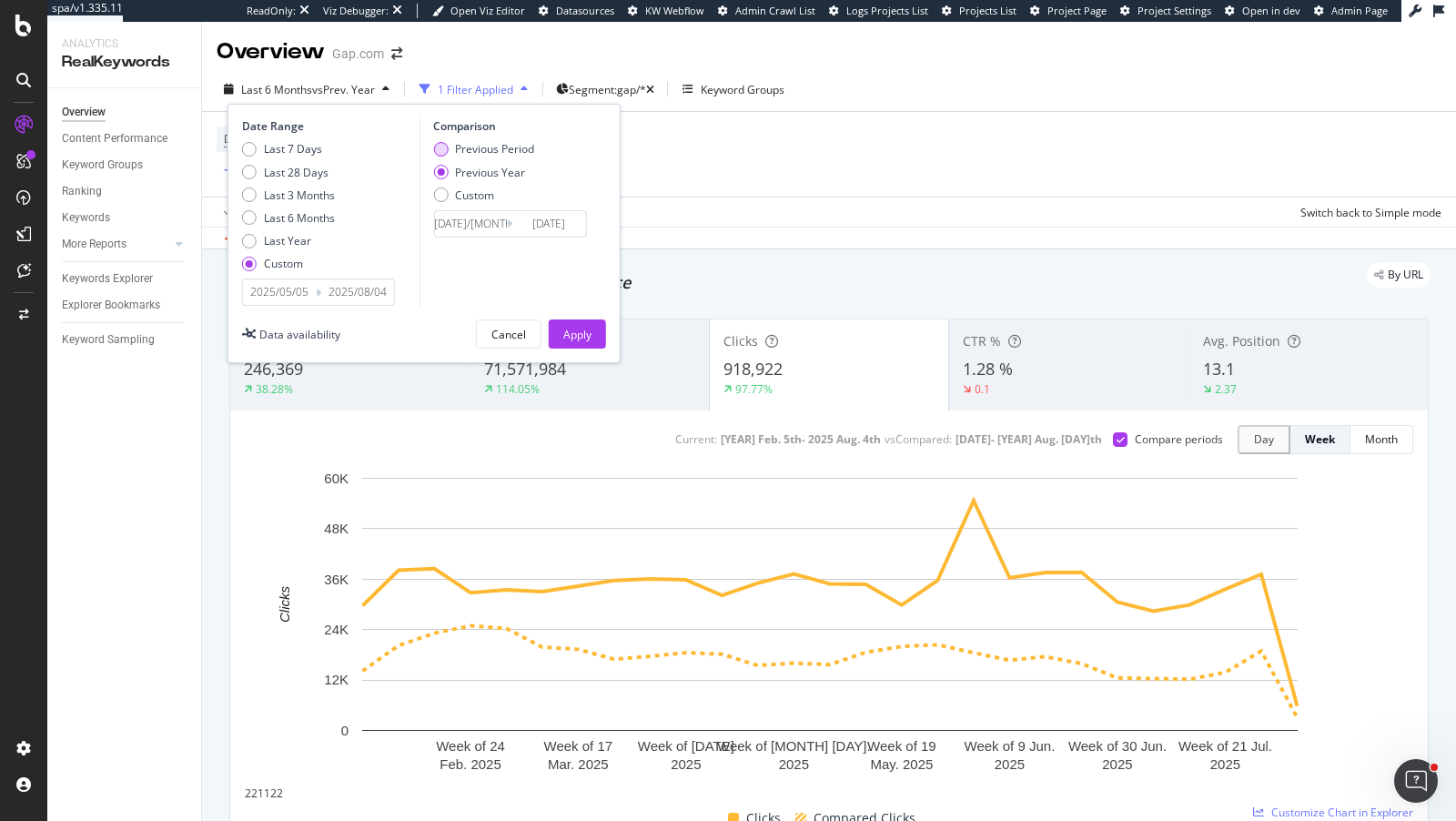 click at bounding box center [440, 149] 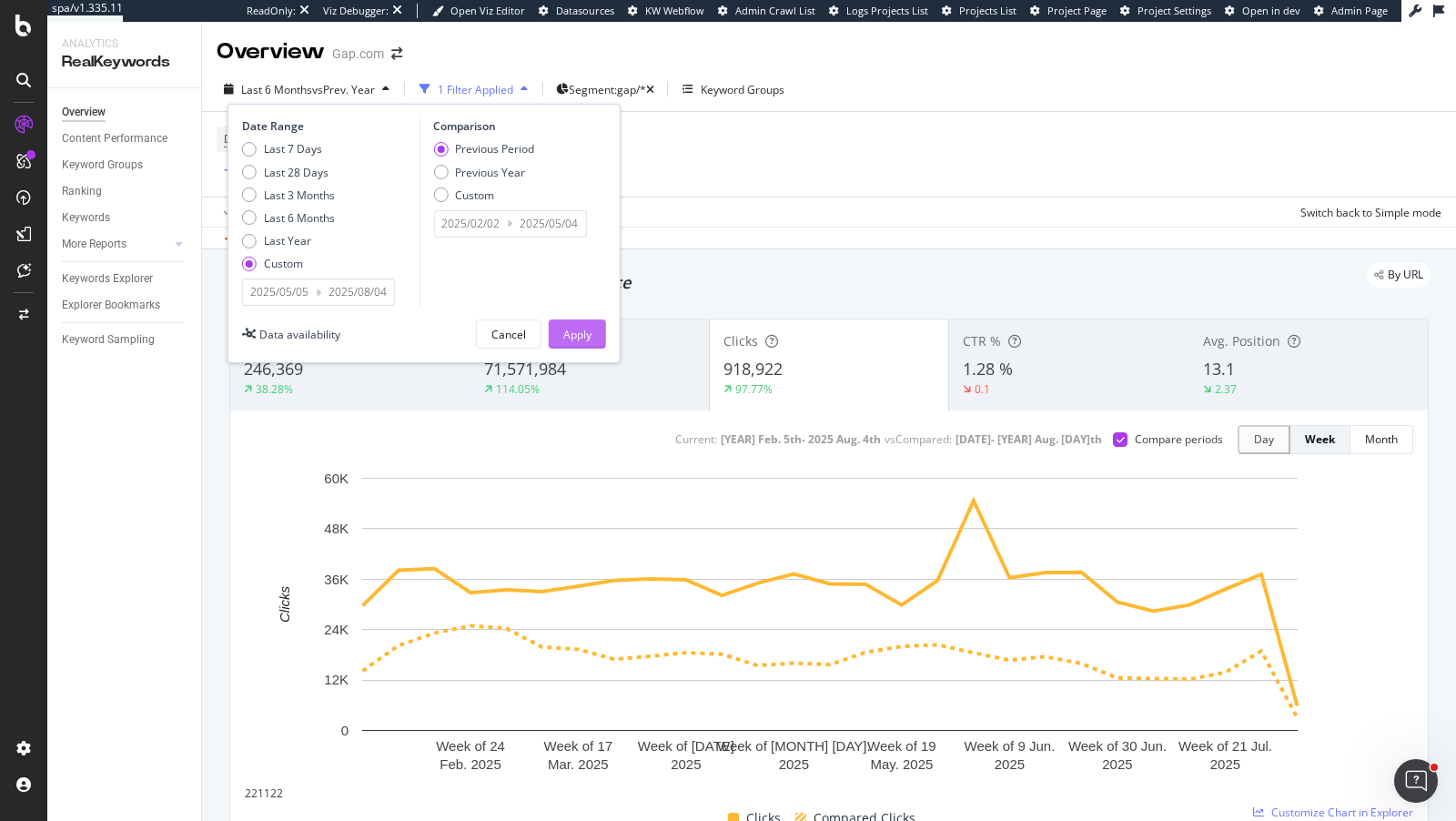 click on "Apply" at bounding box center (577, 334) 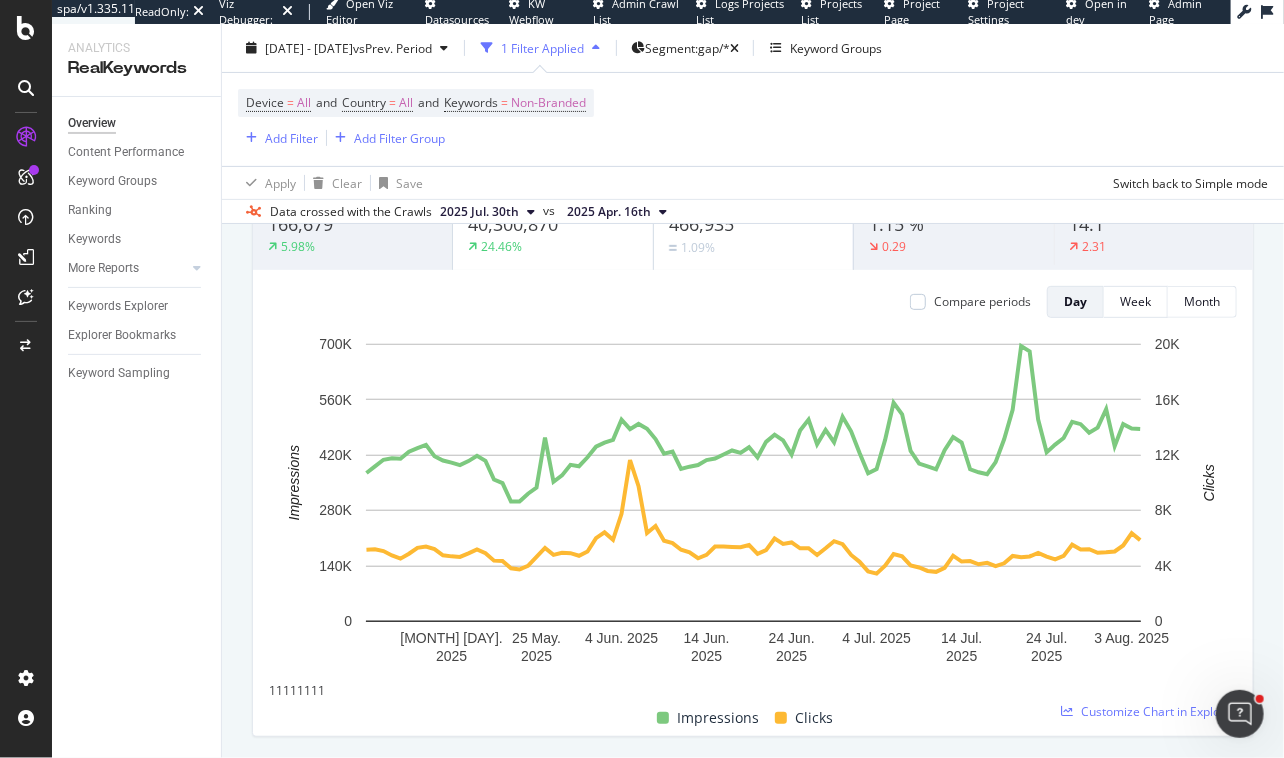scroll, scrollTop: 108, scrollLeft: 0, axis: vertical 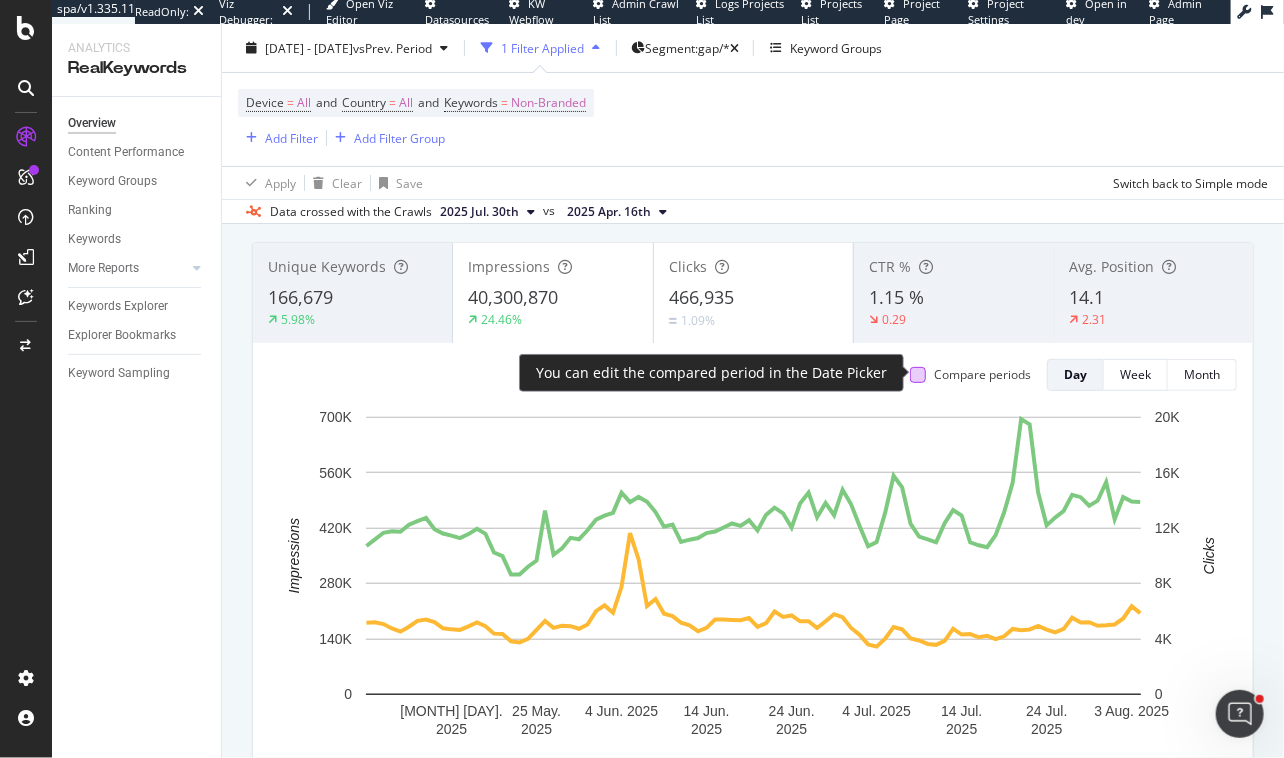 click at bounding box center (918, 375) 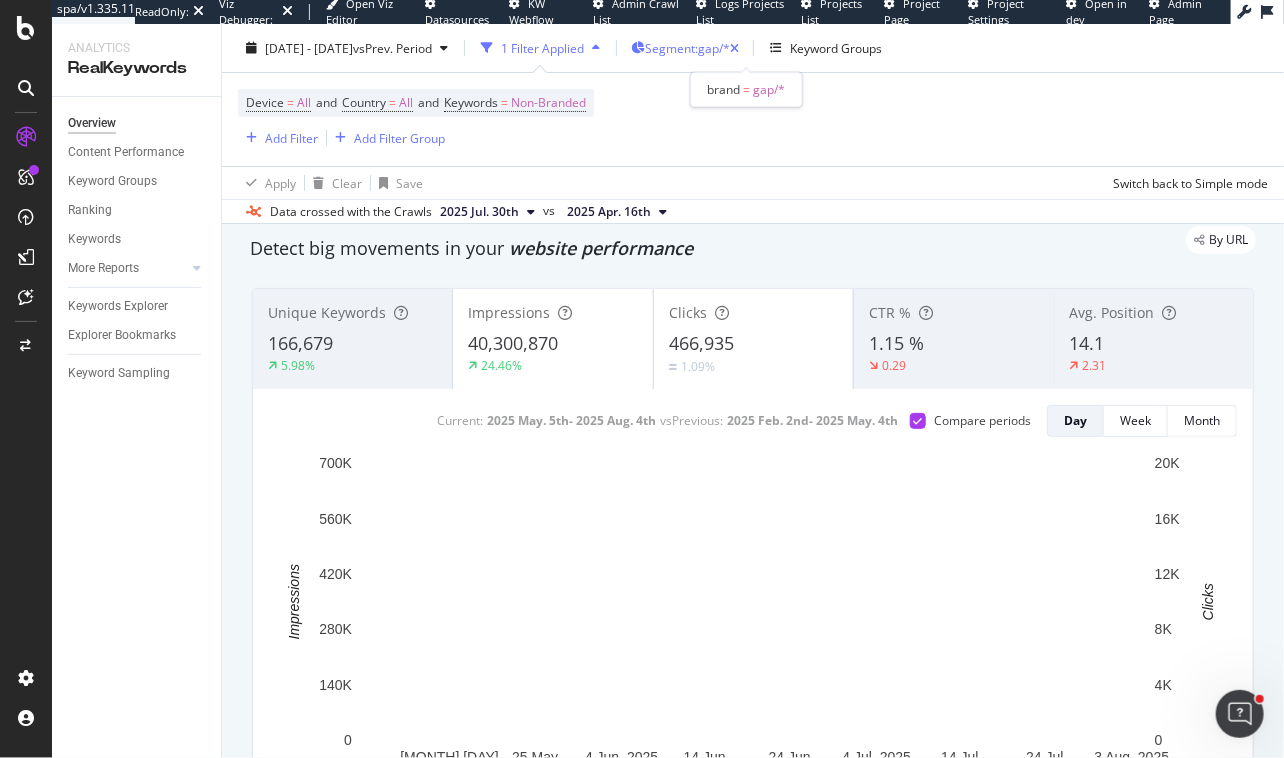 scroll, scrollTop: 62, scrollLeft: 2, axis: both 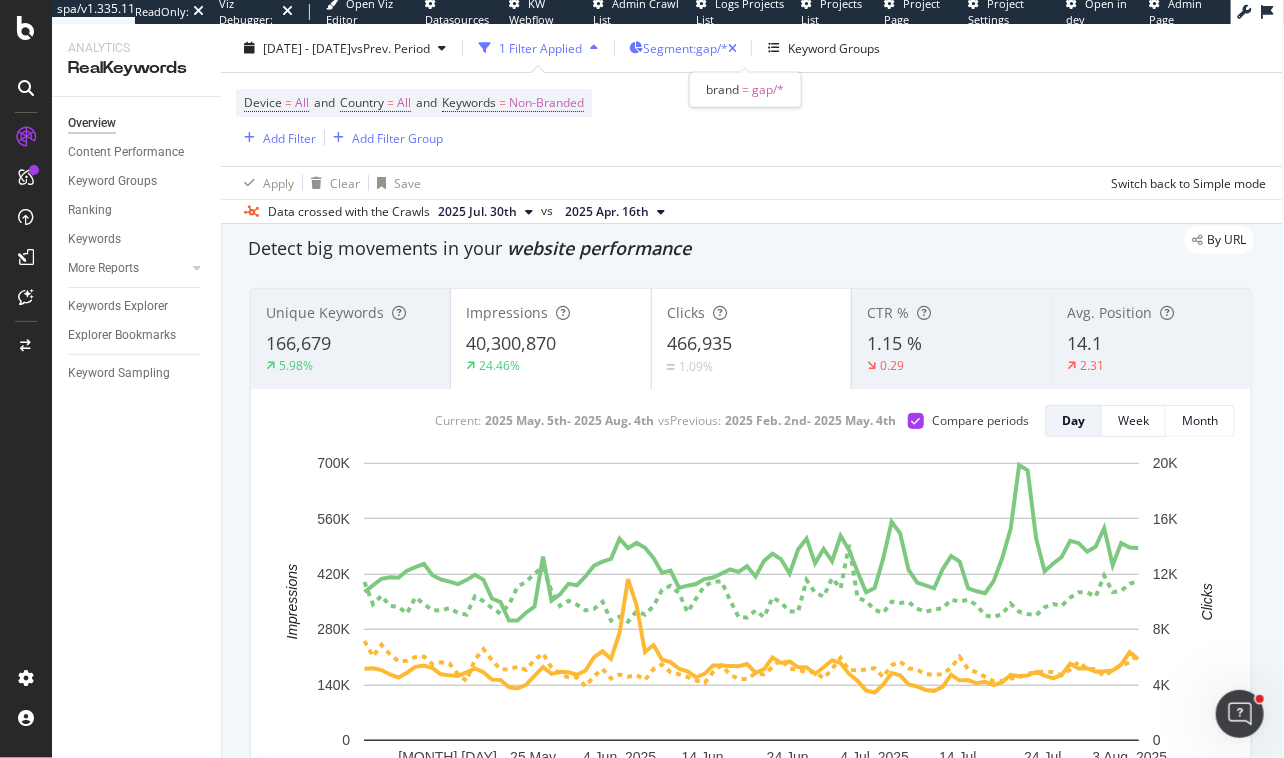 click on "Segment:  gap/*" at bounding box center [690, 47] 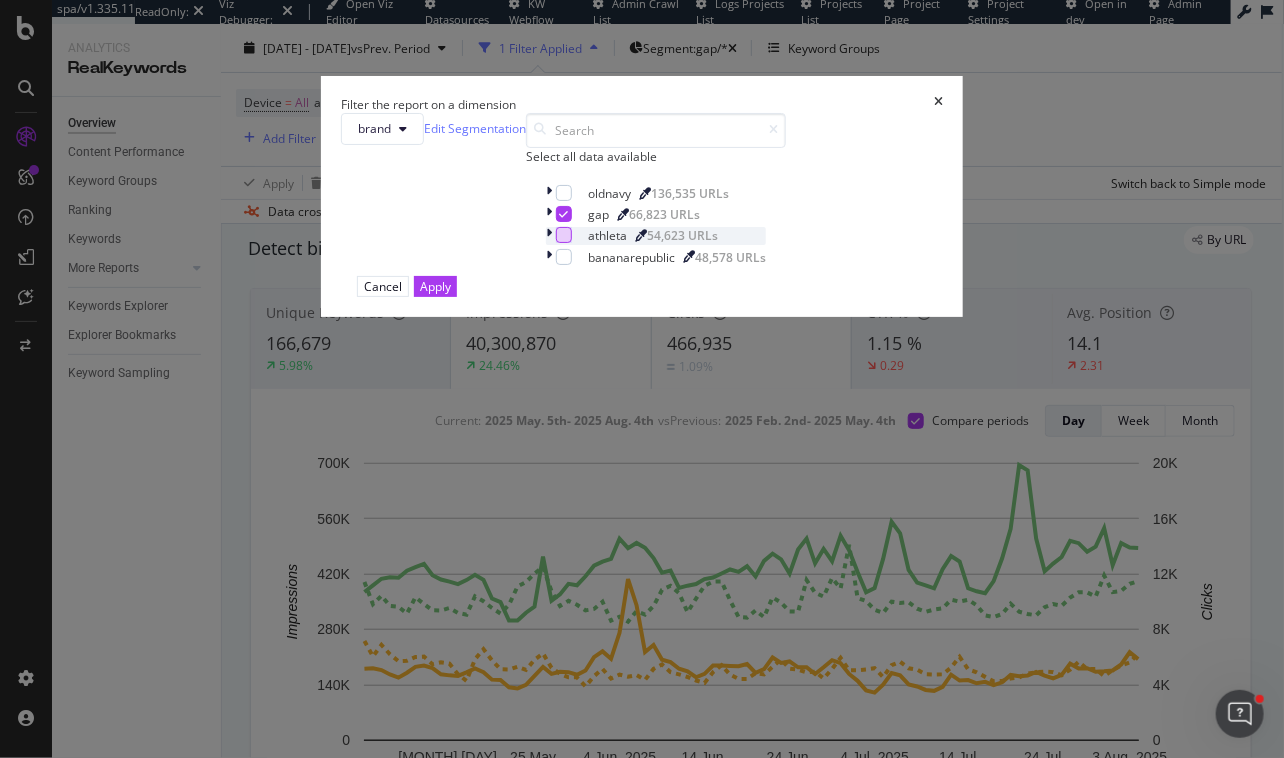 click at bounding box center (564, 235) 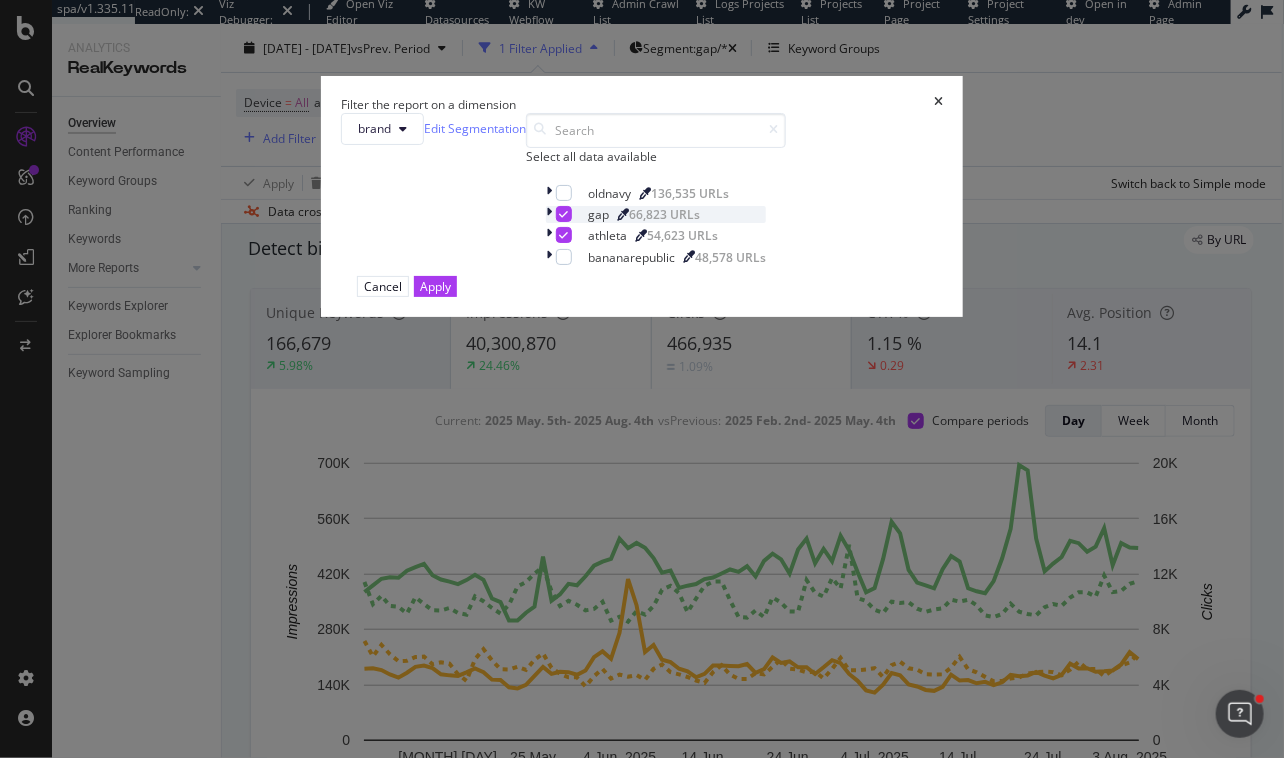 click at bounding box center (564, 214) 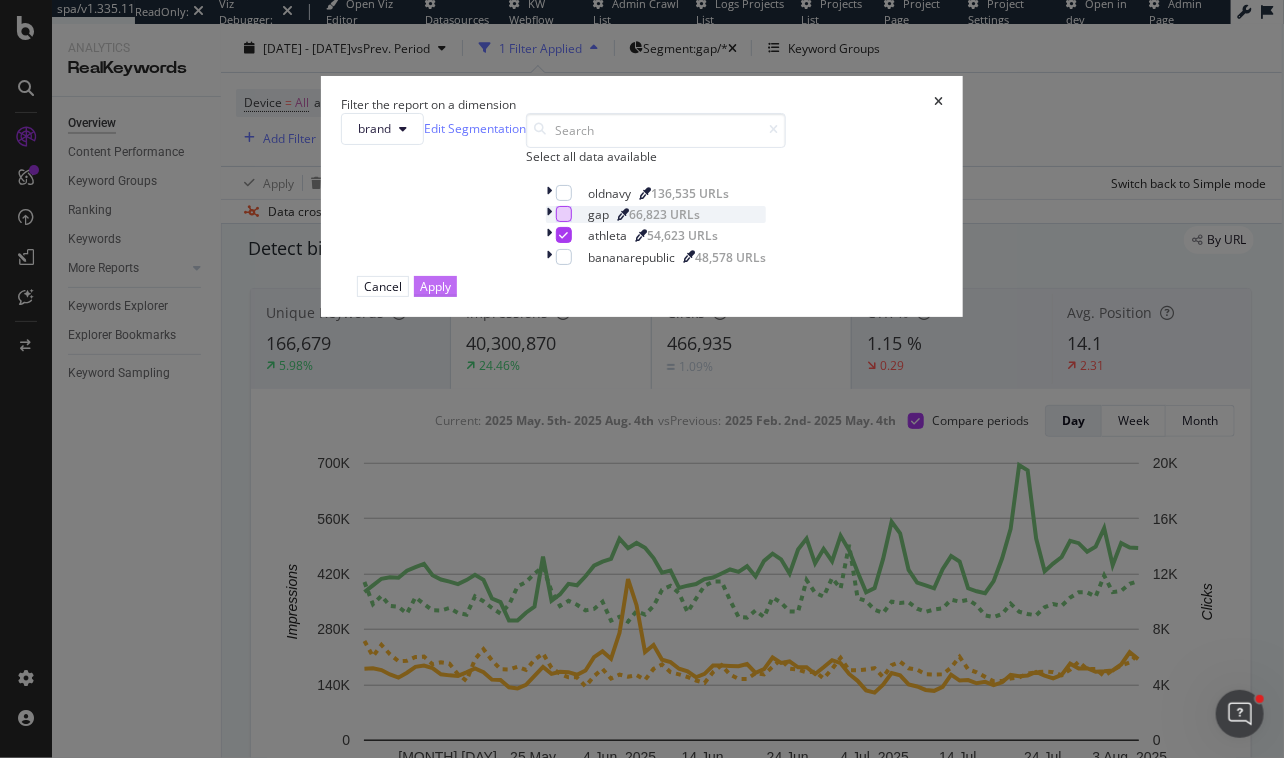 click on "Apply" at bounding box center (435, 286) 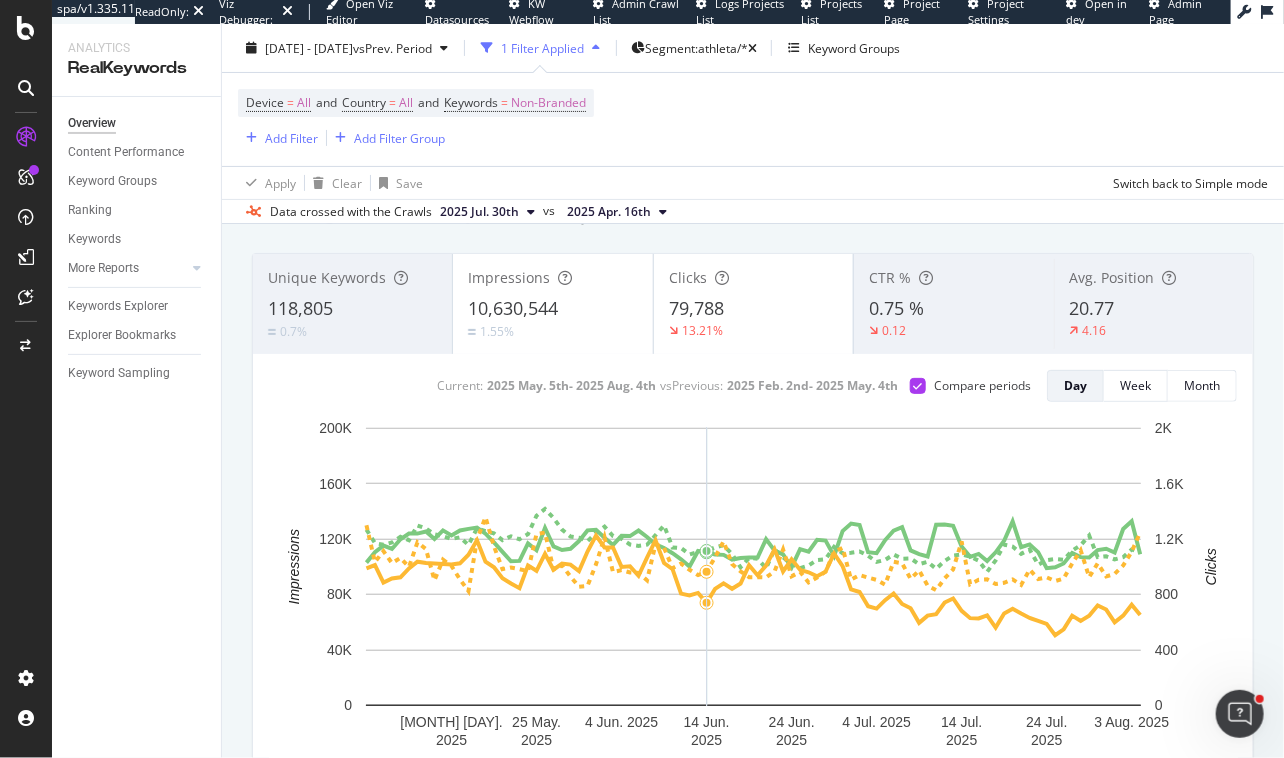 scroll, scrollTop: 25, scrollLeft: 0, axis: vertical 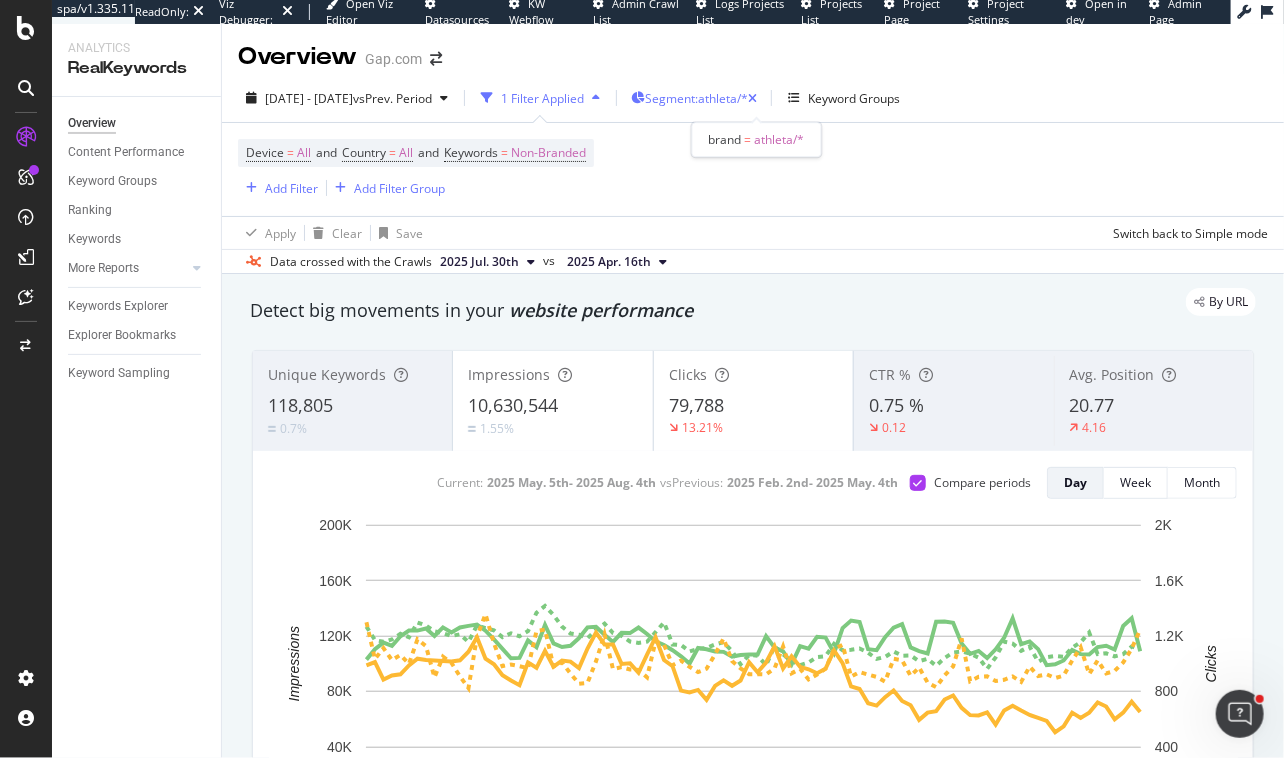 click on "Segment:  [BRAND]/*" at bounding box center (696, 98) 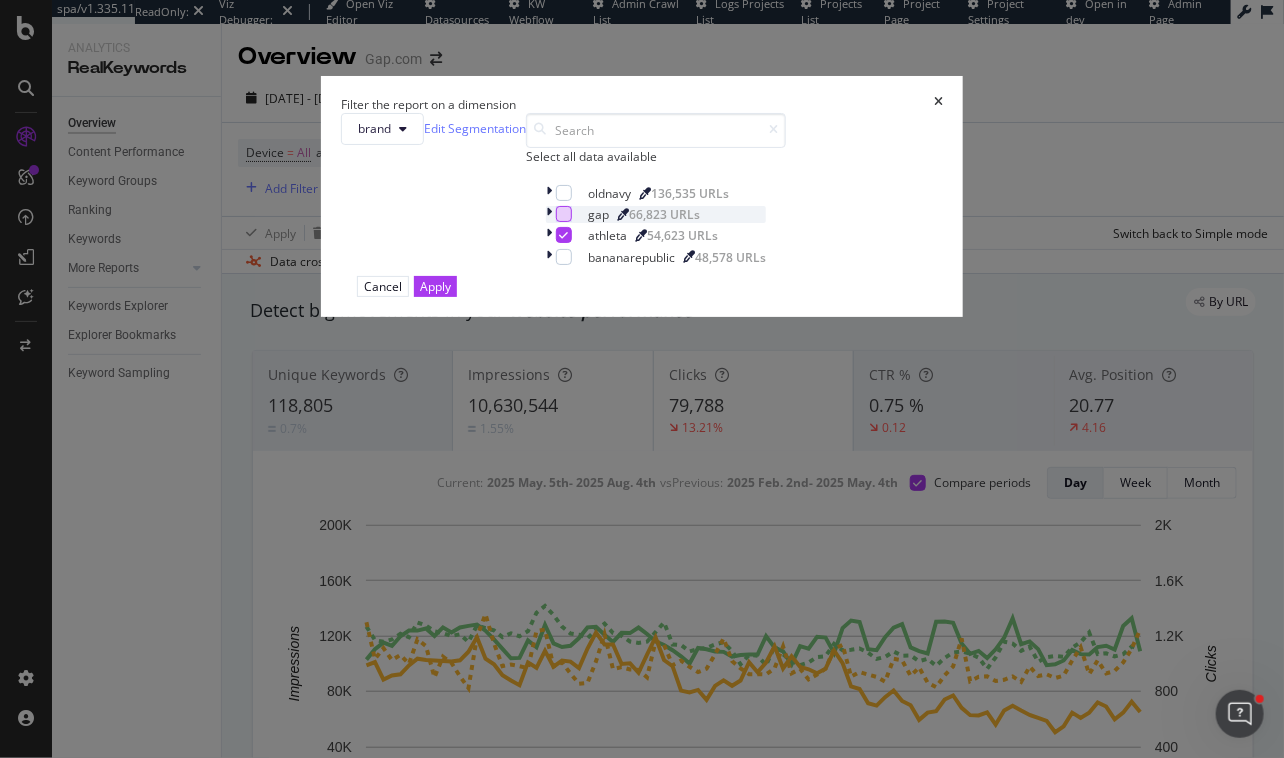 click at bounding box center [564, 214] 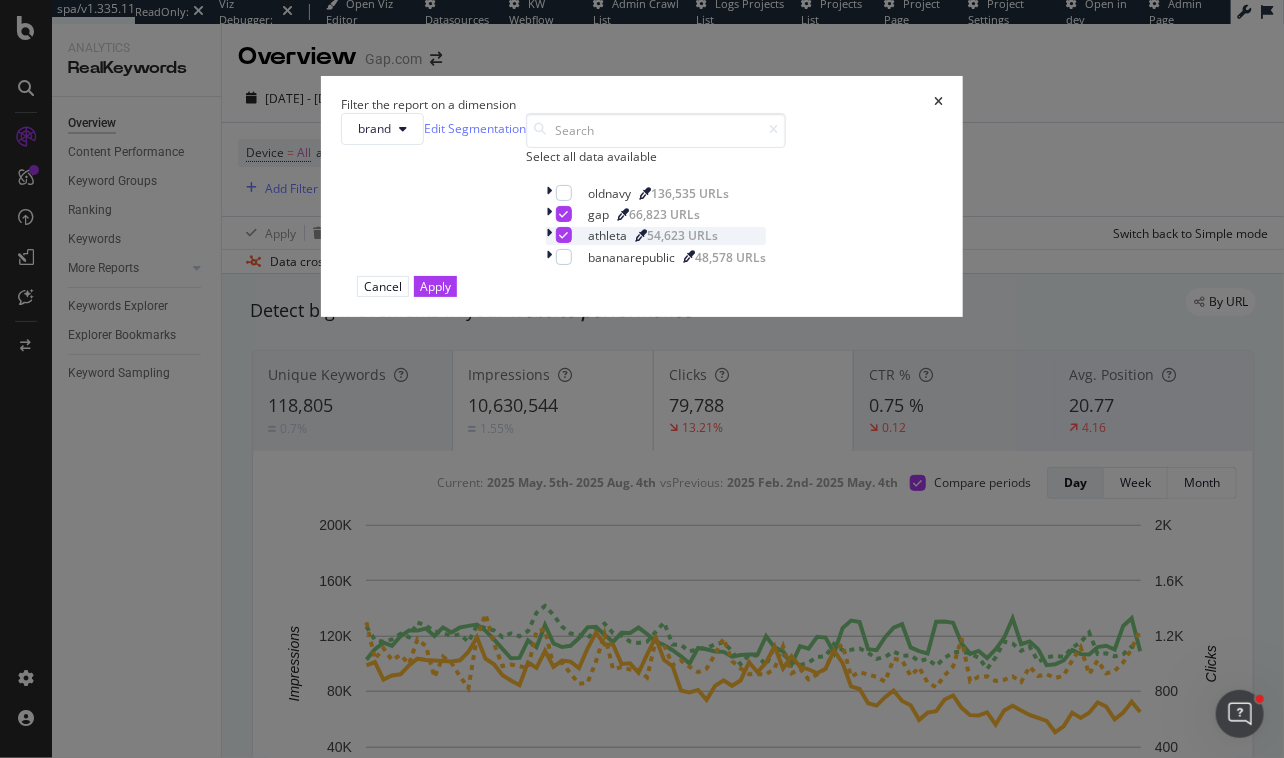 click at bounding box center (564, 235) 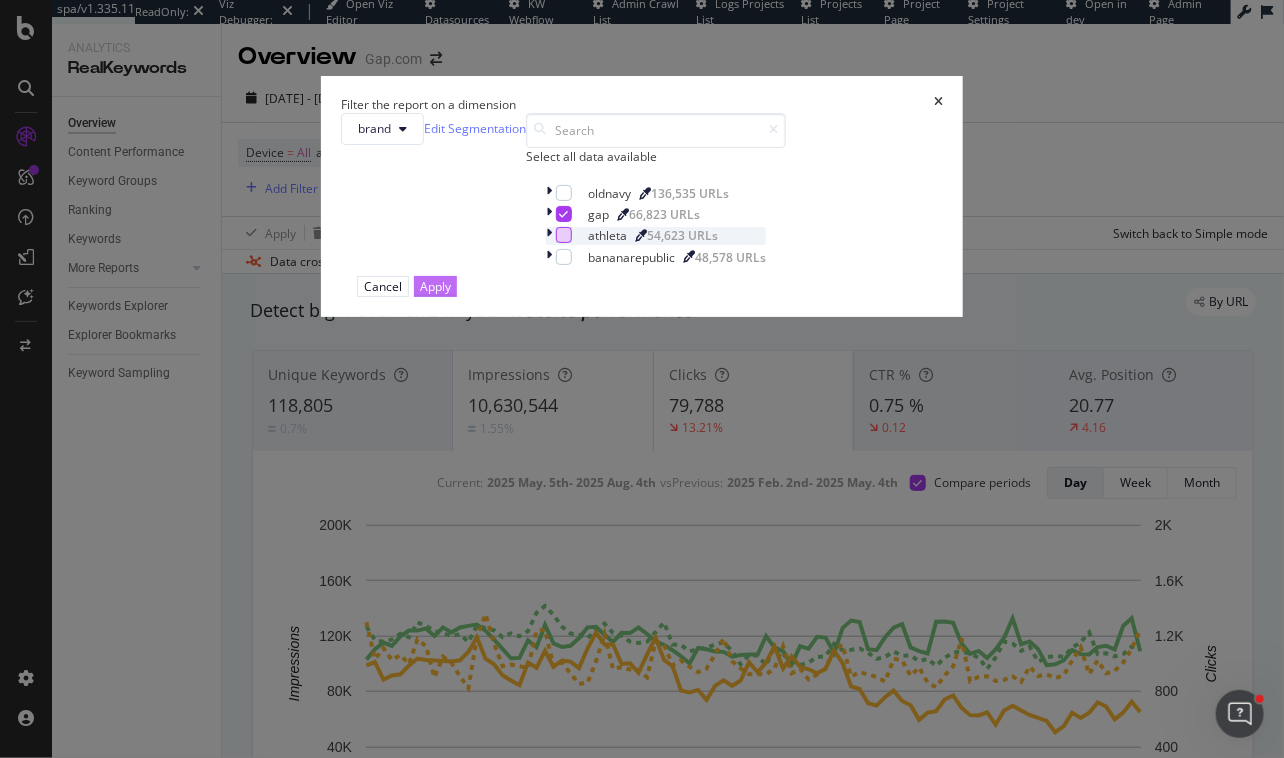 click on "Apply" at bounding box center (435, 286) 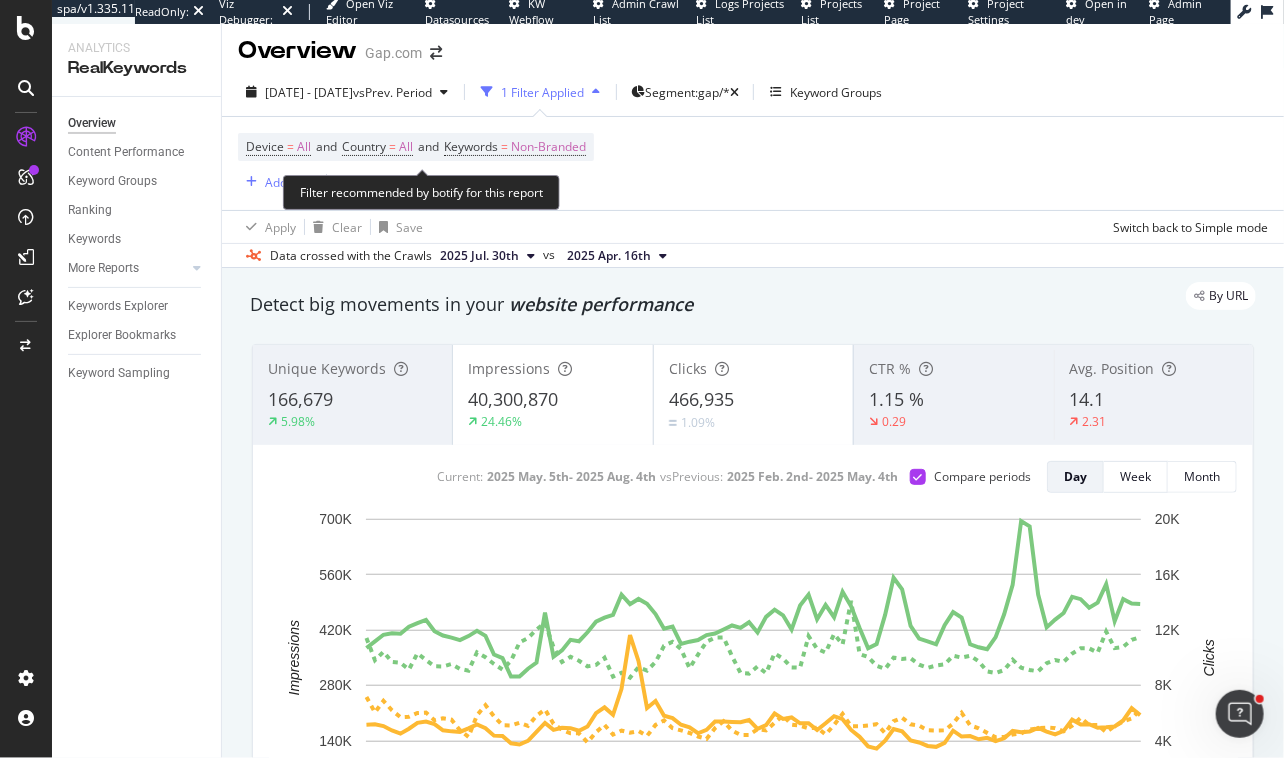 scroll, scrollTop: 0, scrollLeft: 0, axis: both 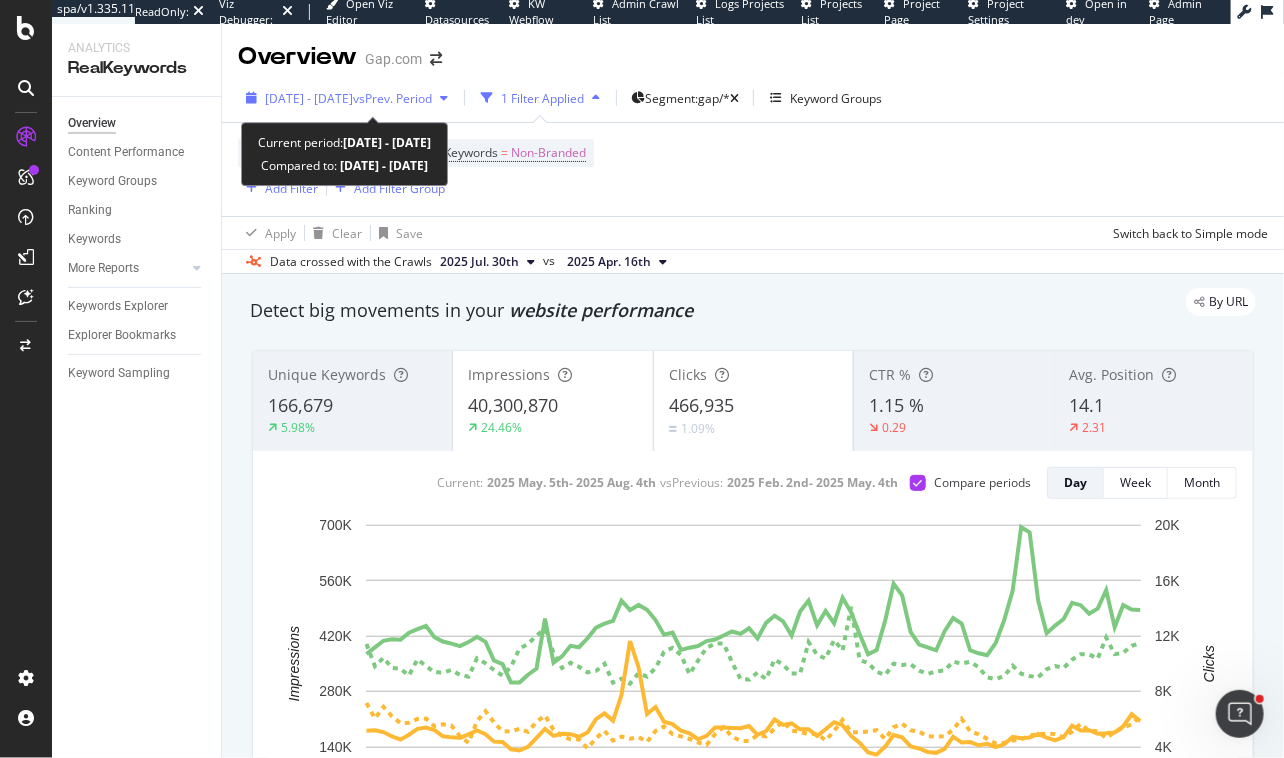 click on "vs  Prev. Period" at bounding box center (392, 98) 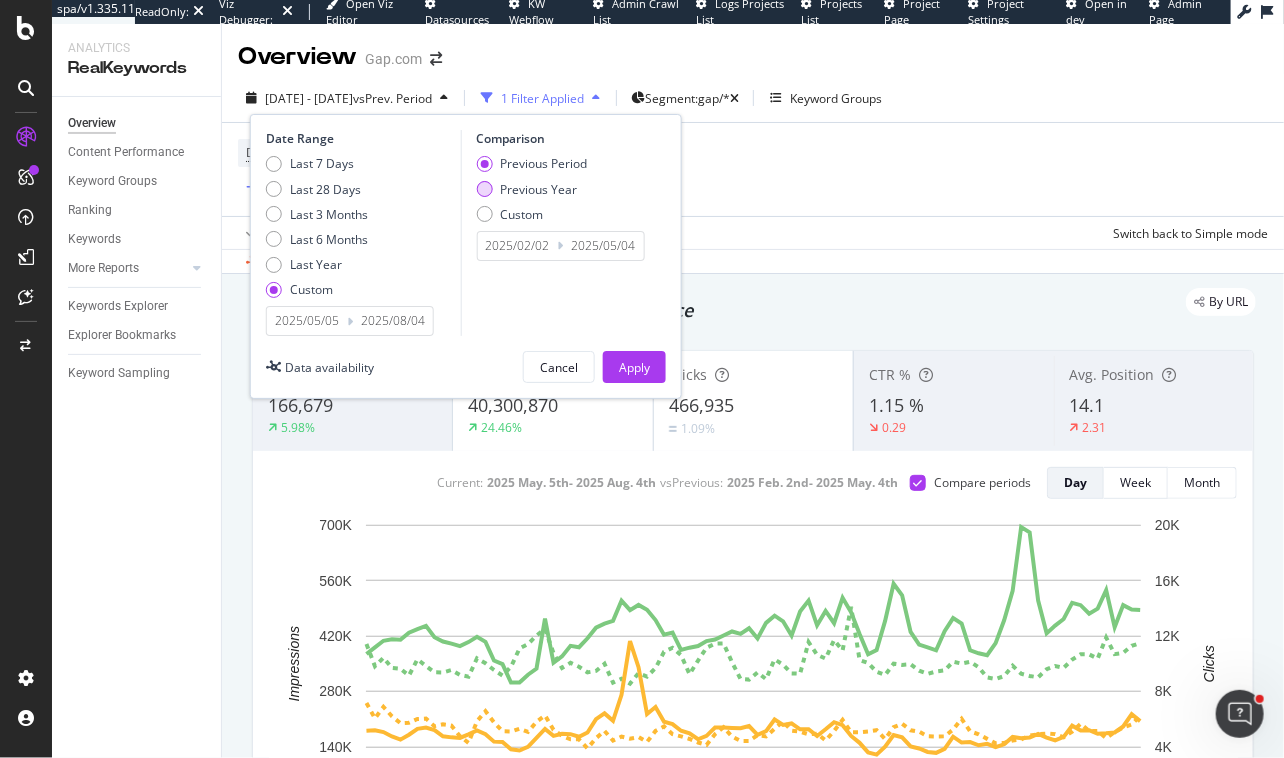 click at bounding box center (484, 189) 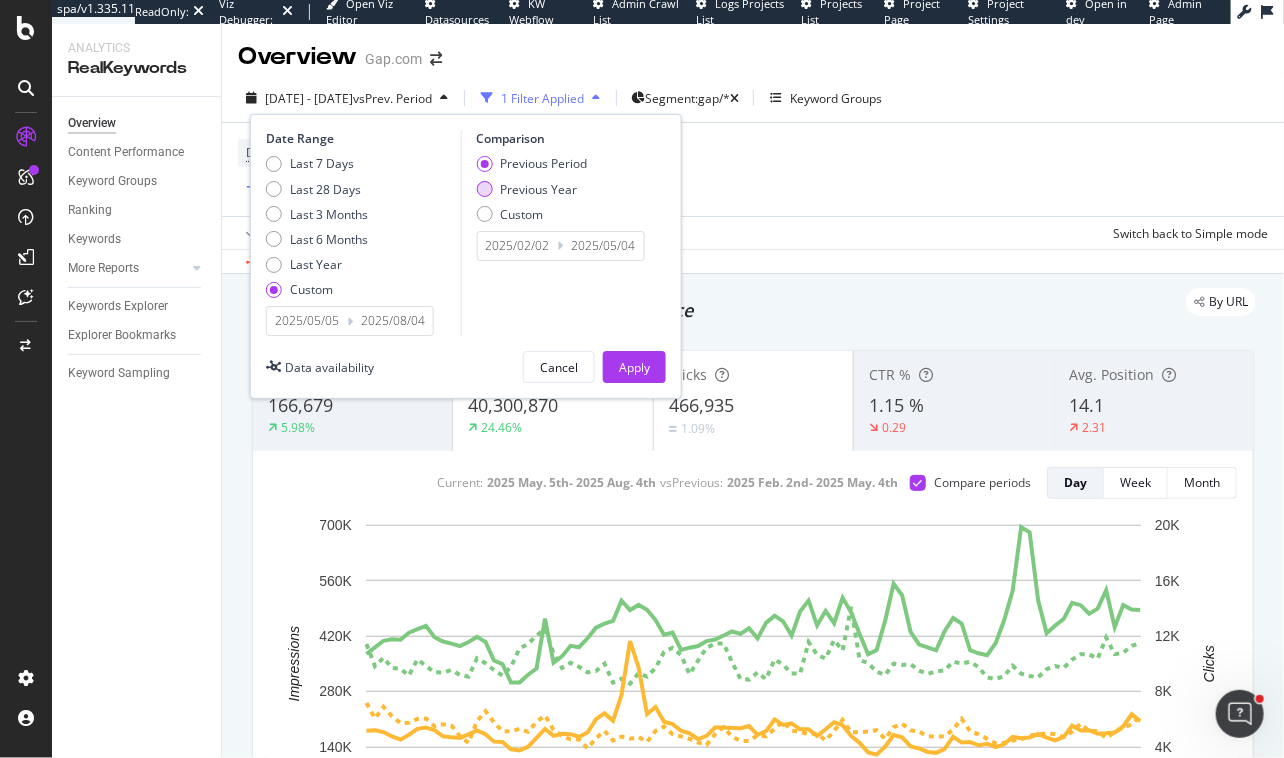 type on "[DATE]/[MONTH]/[DATE]" 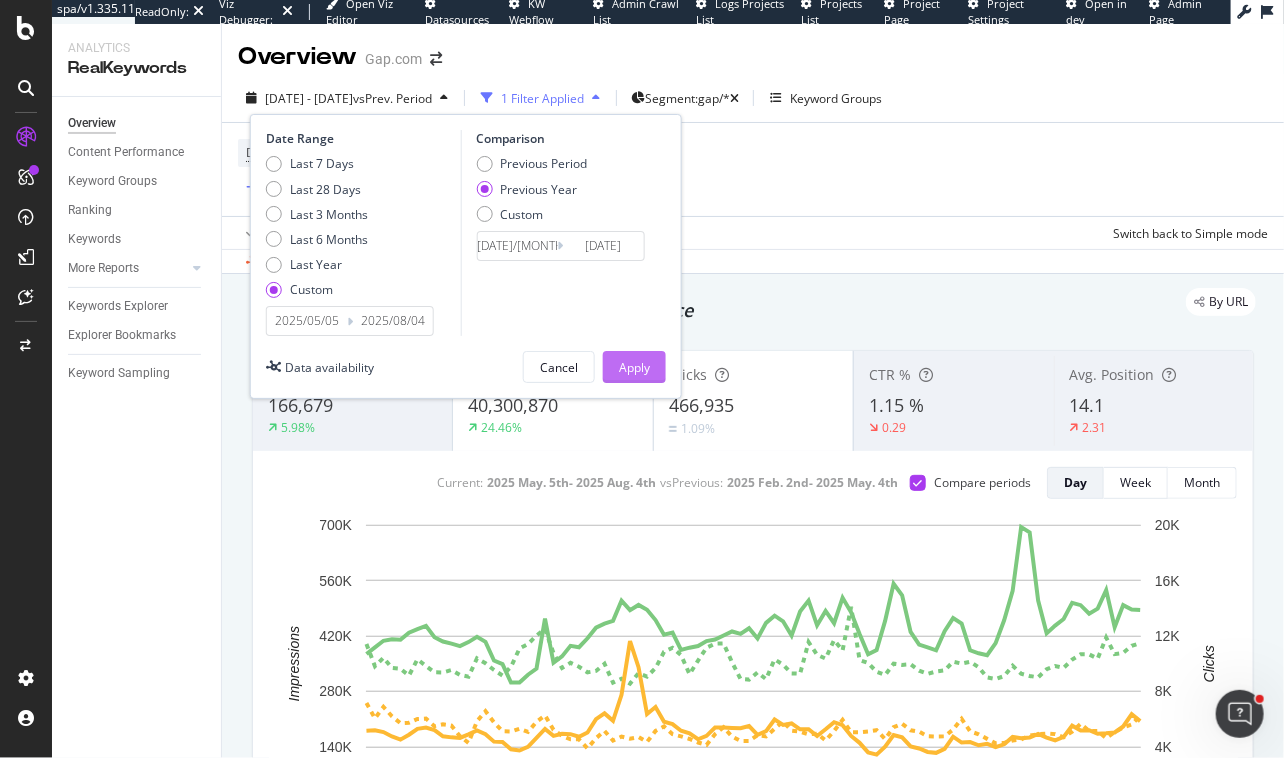 click on "Apply" at bounding box center [634, 367] 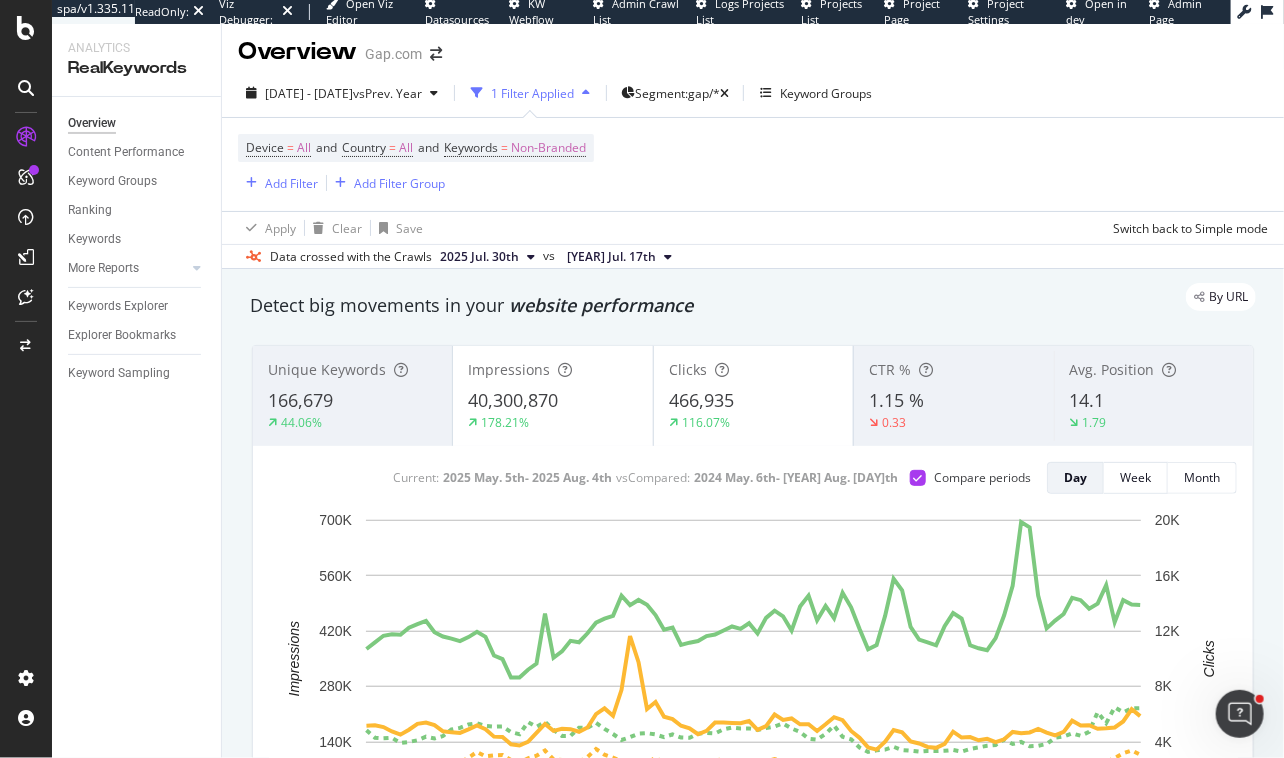 scroll, scrollTop: 0, scrollLeft: 0, axis: both 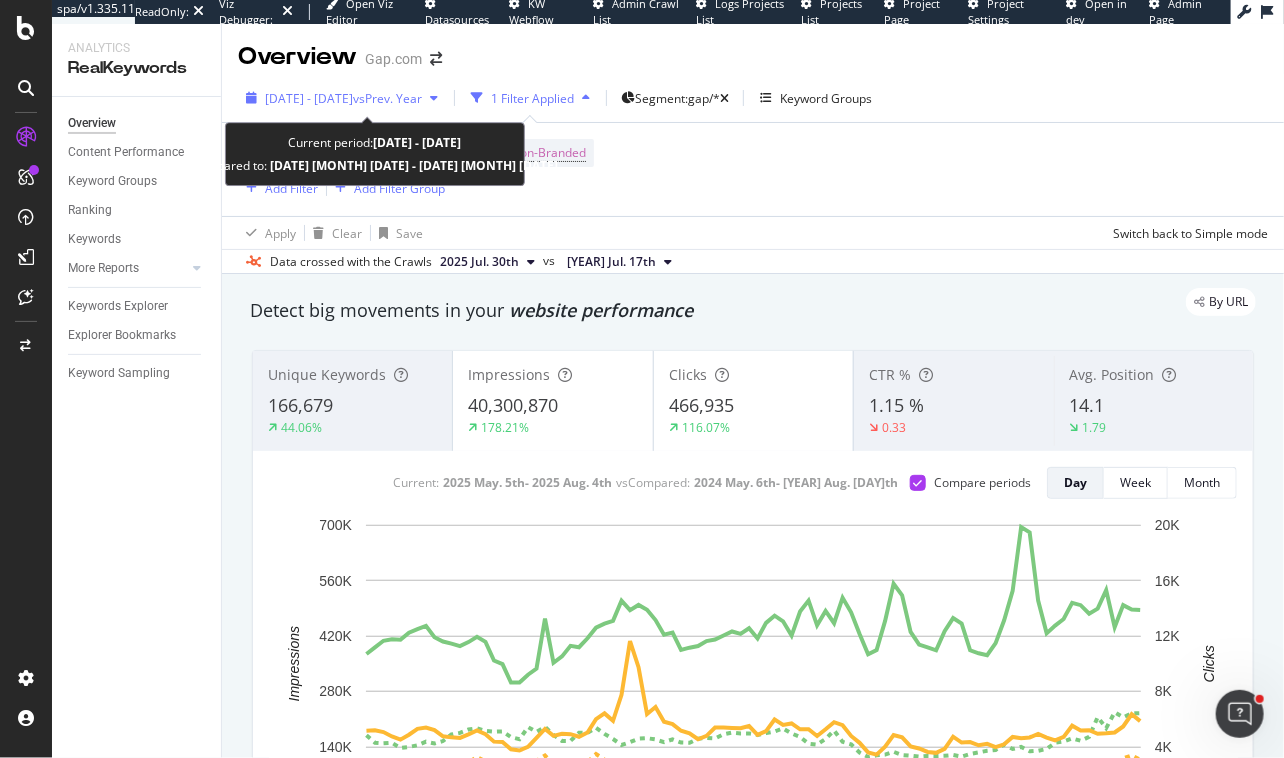 click on "[DATE] - [DATE]" at bounding box center [309, 98] 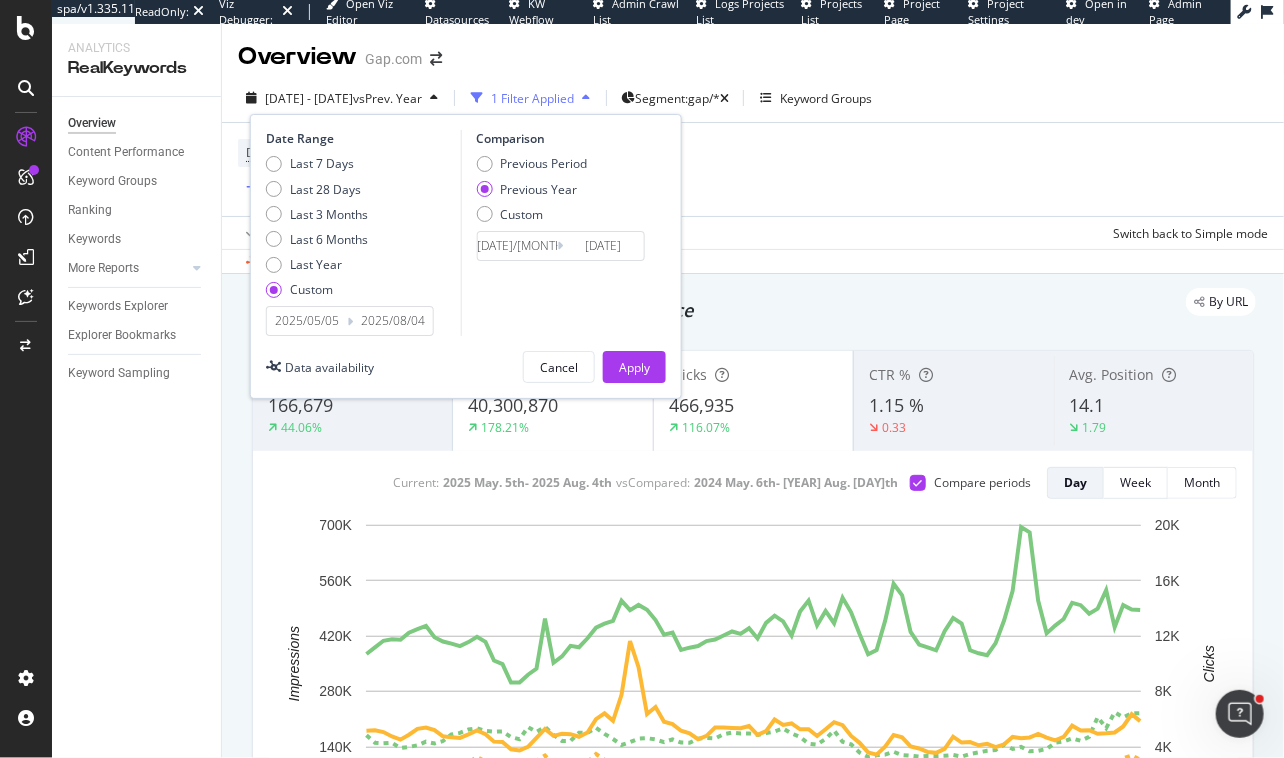 click on "2025/05/05" at bounding box center [307, 321] 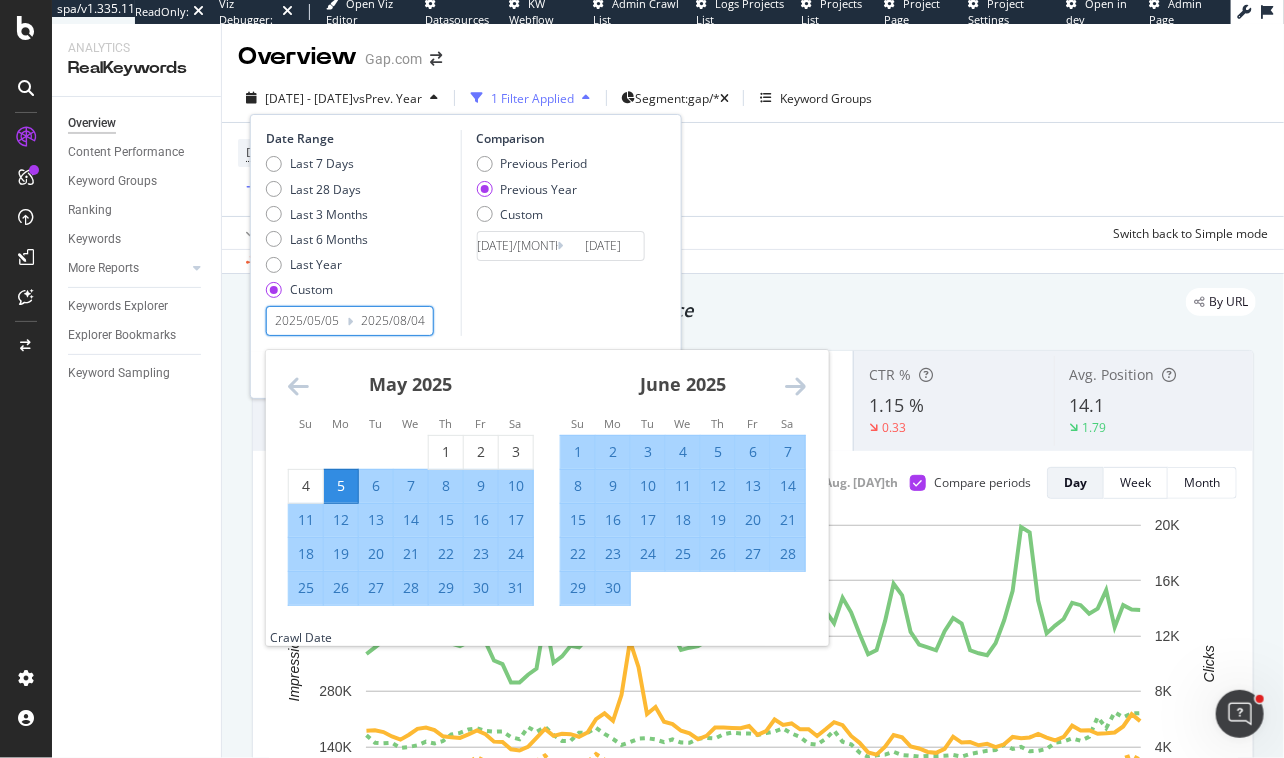 click at bounding box center (298, 386) 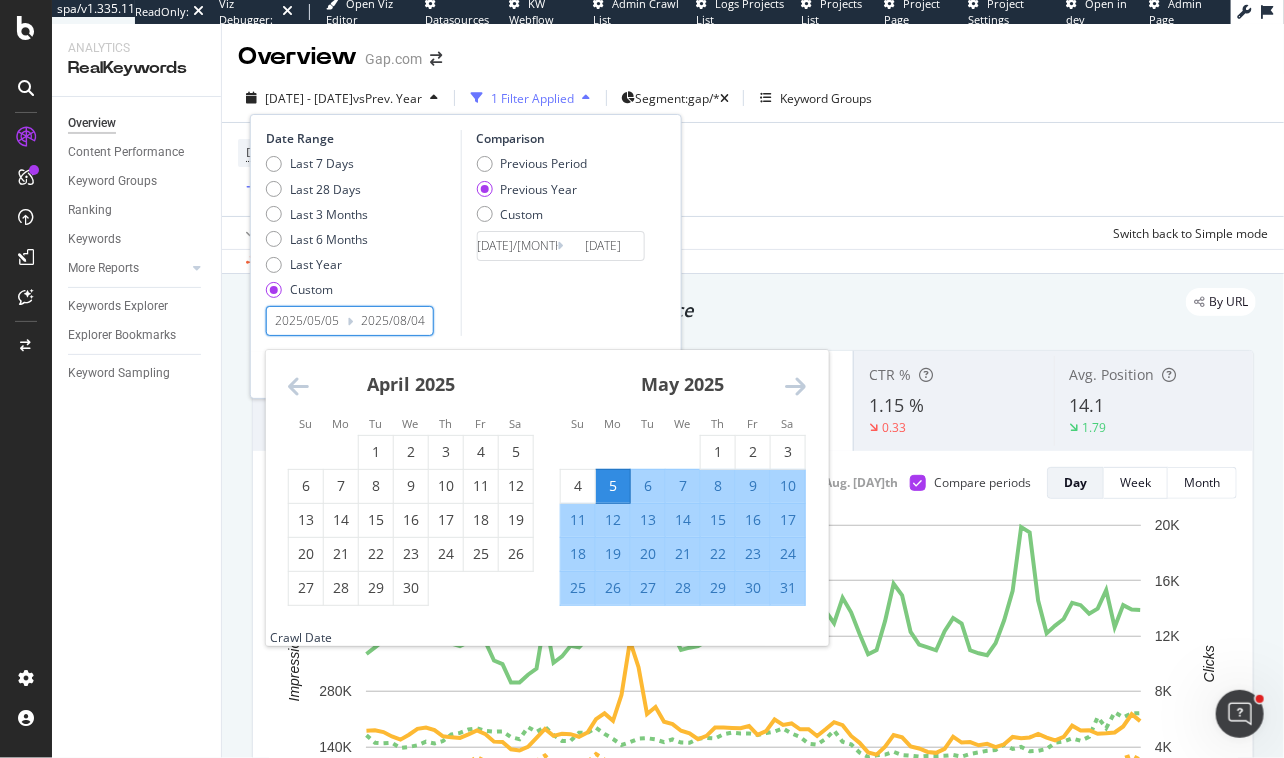 click at bounding box center [298, 386] 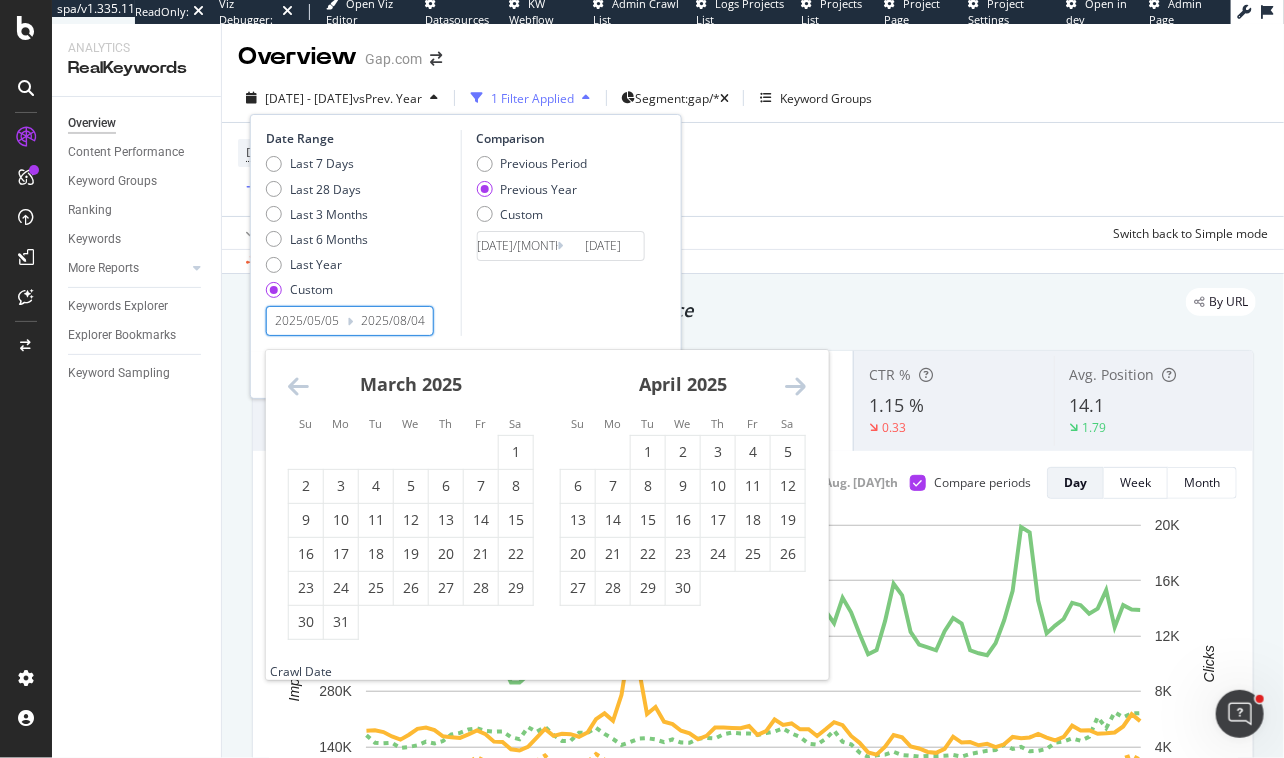 click at bounding box center [298, 386] 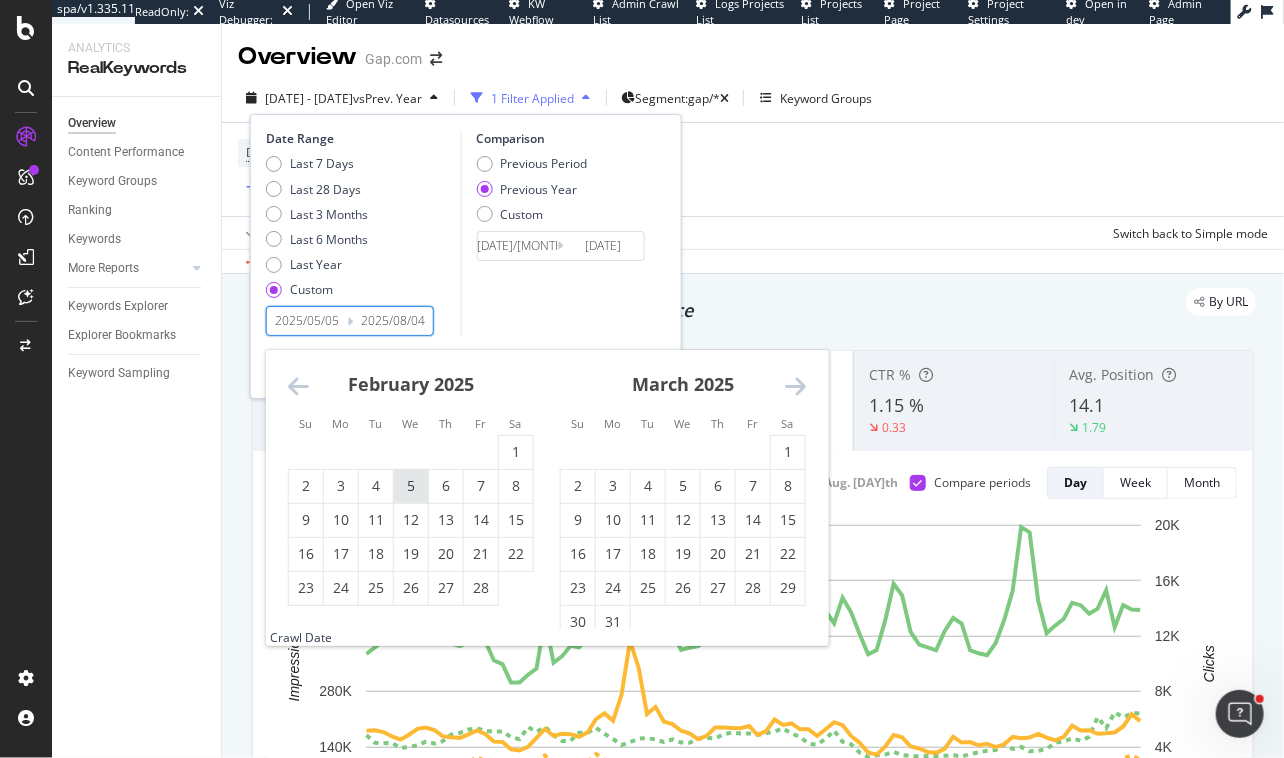 click on "5" at bounding box center [411, 486] 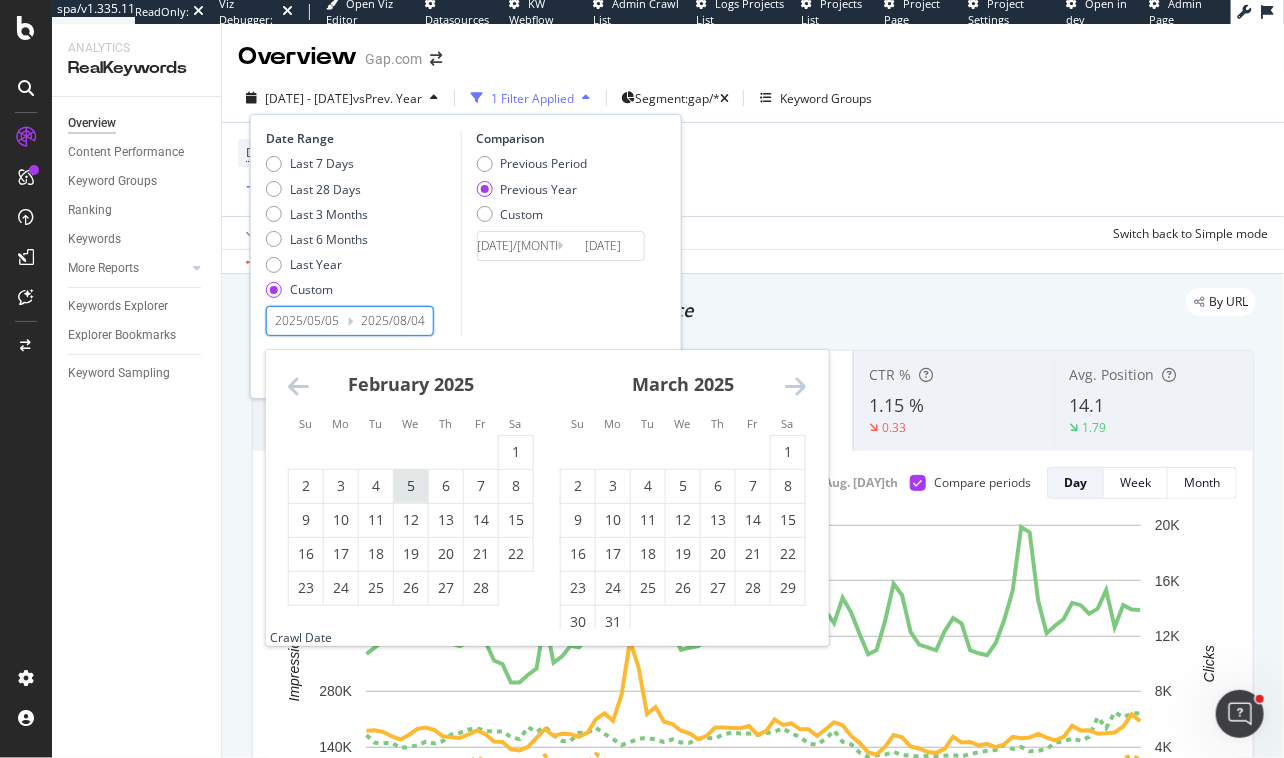 type on "2024/02/07" 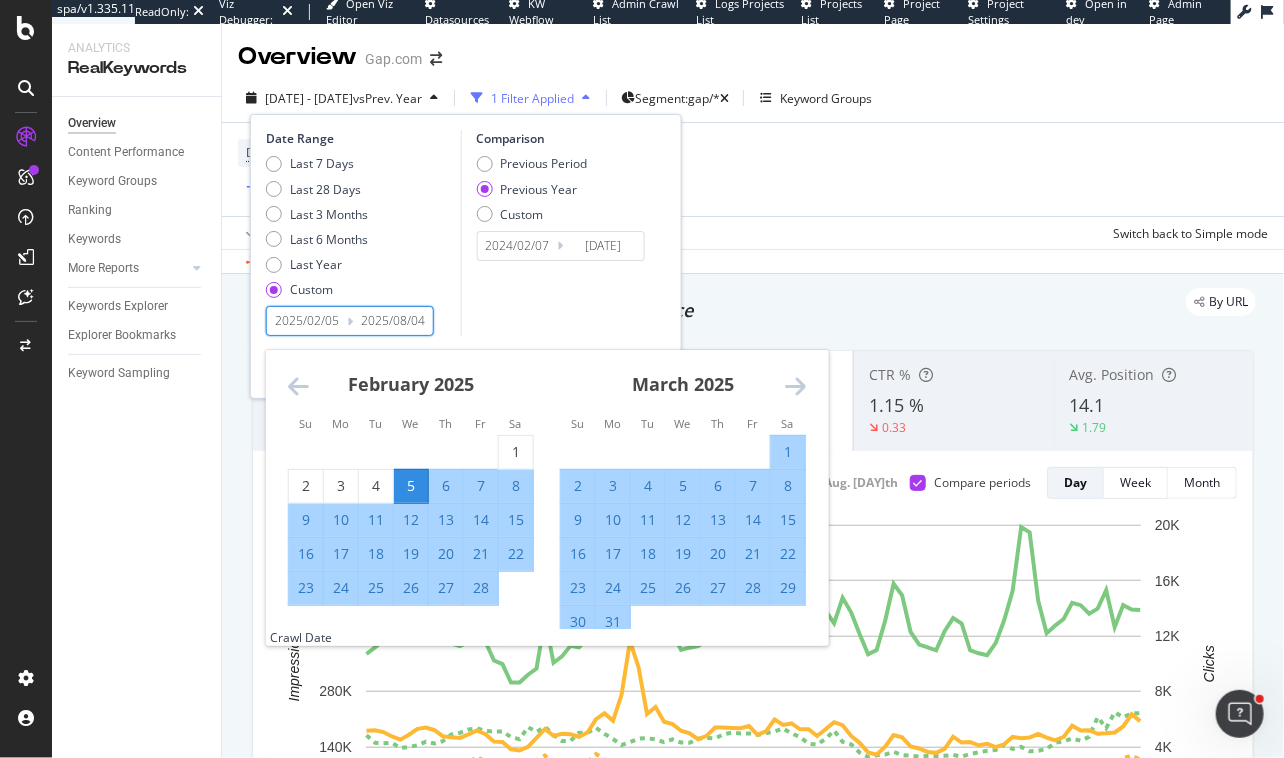 click at bounding box center [795, 386] 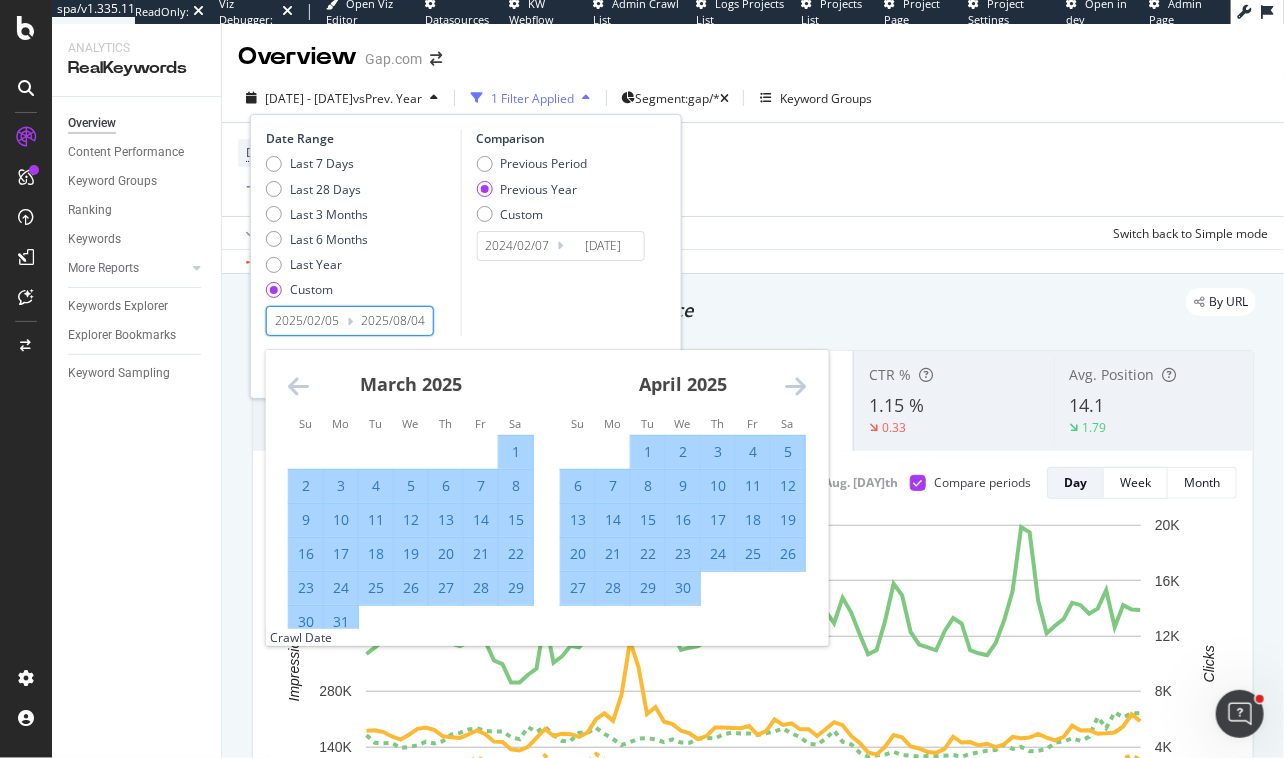 click at bounding box center (795, 386) 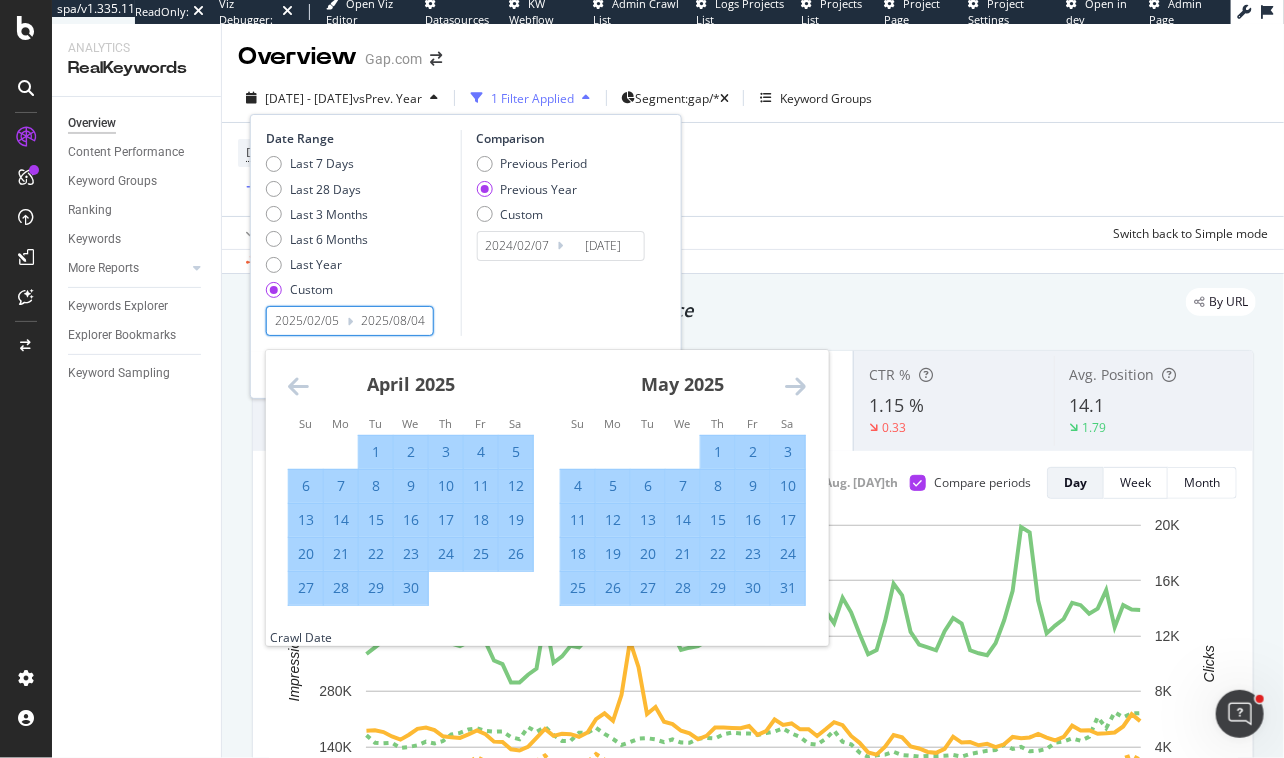click at bounding box center [795, 386] 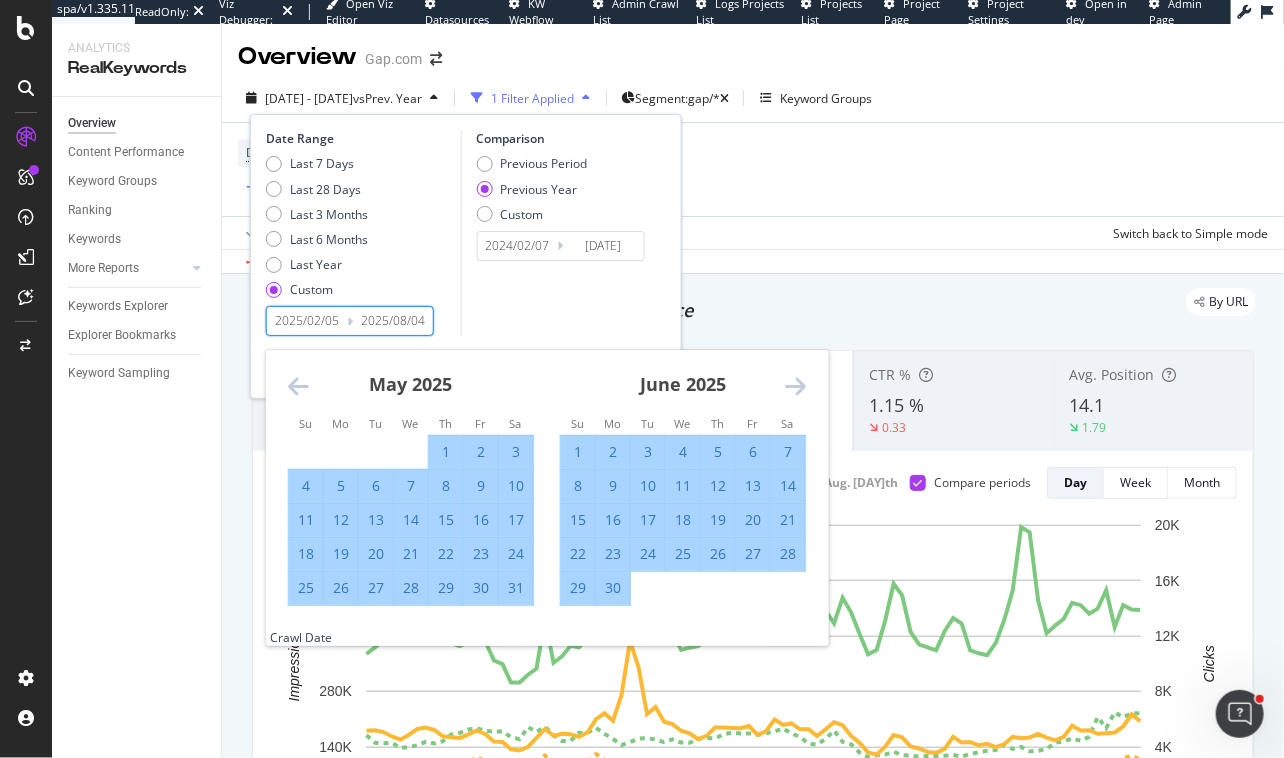click at bounding box center [298, 386] 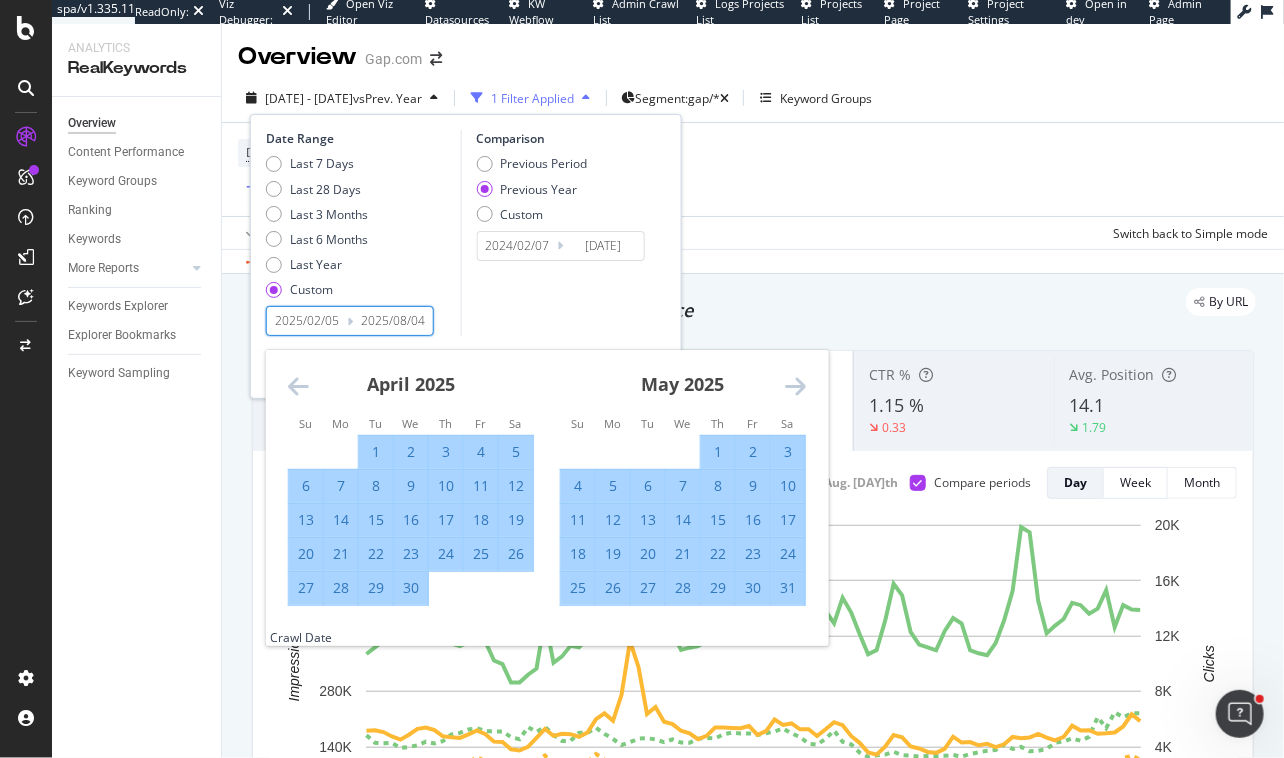 click on "5" at bounding box center [613, 486] 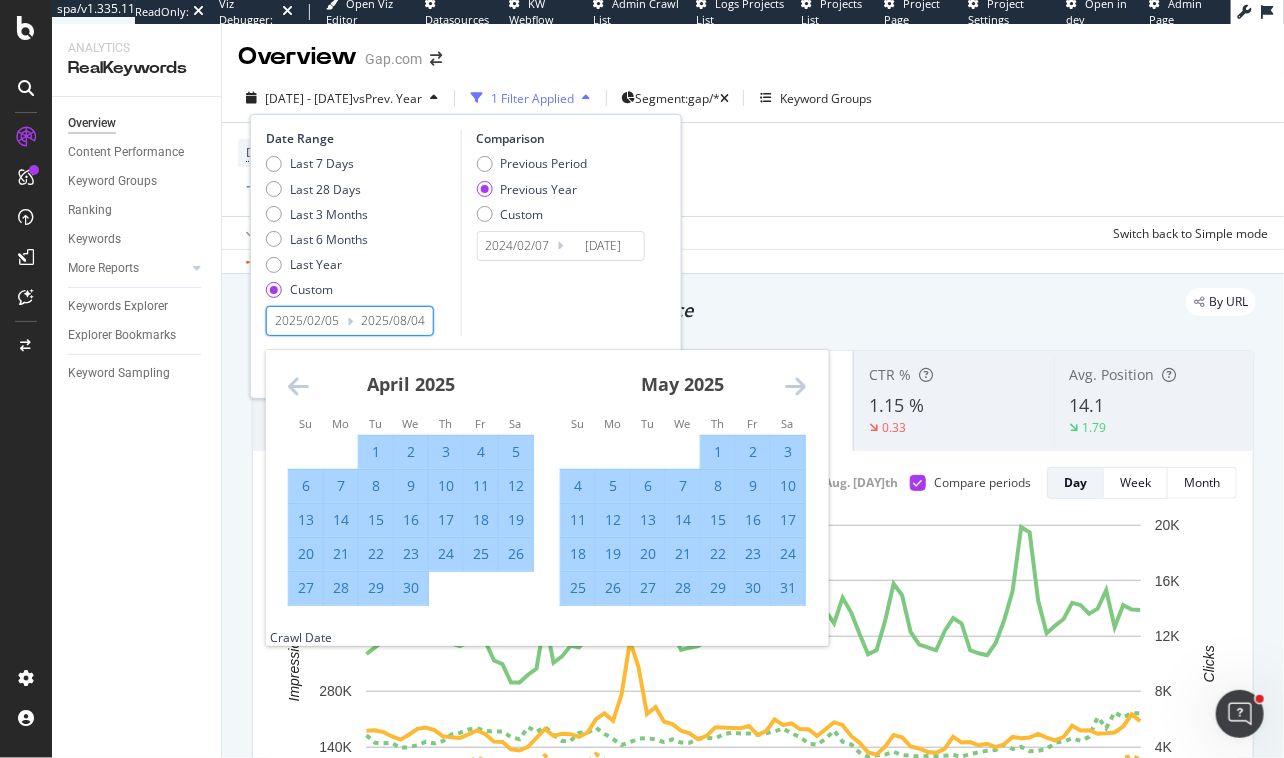type on "[DATE]/[MONTH]/[DATE]" 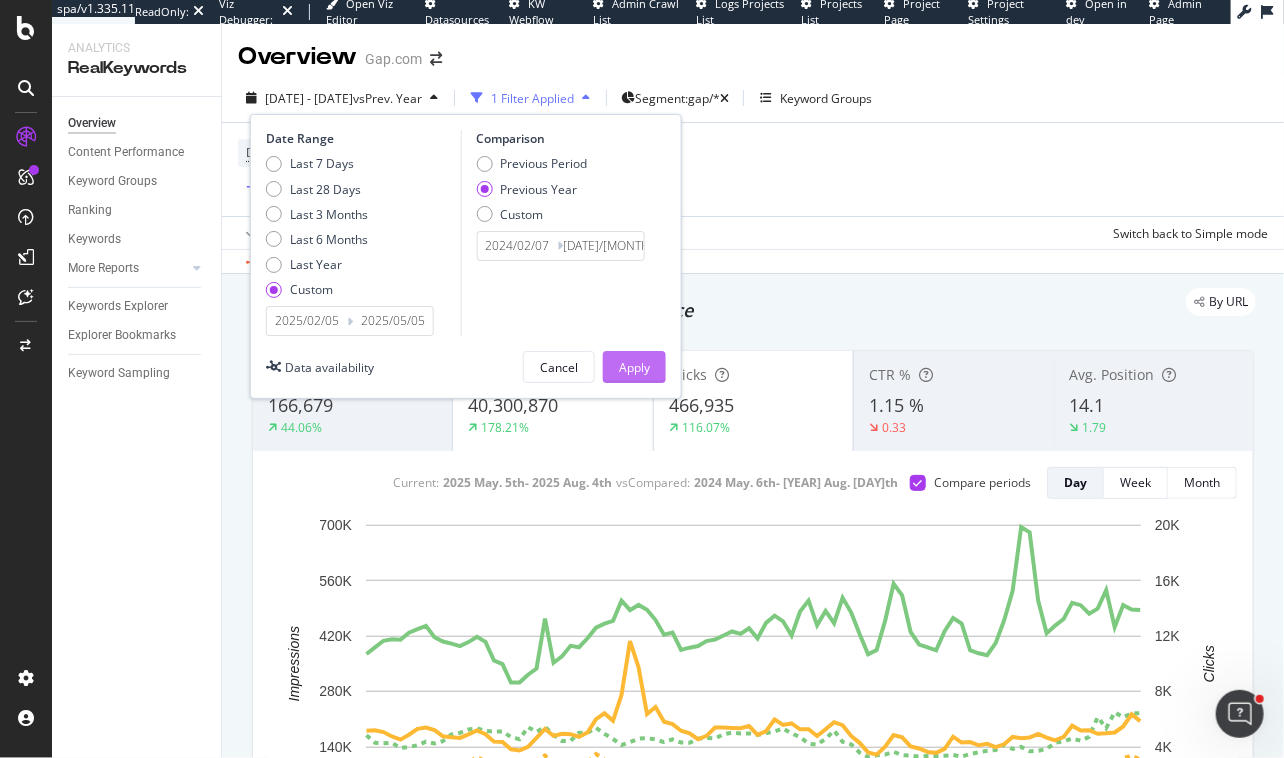 click on "Apply" at bounding box center [634, 367] 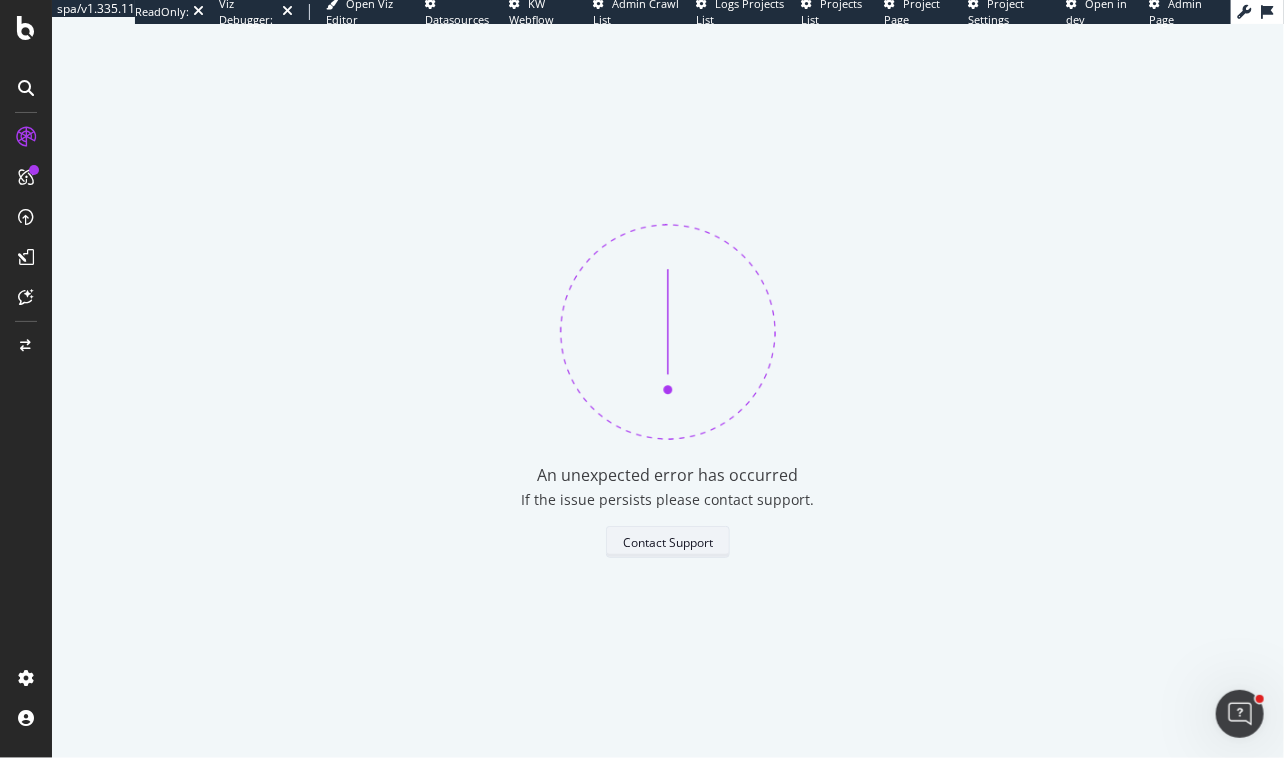 click on "Contact Support" at bounding box center [668, 542] 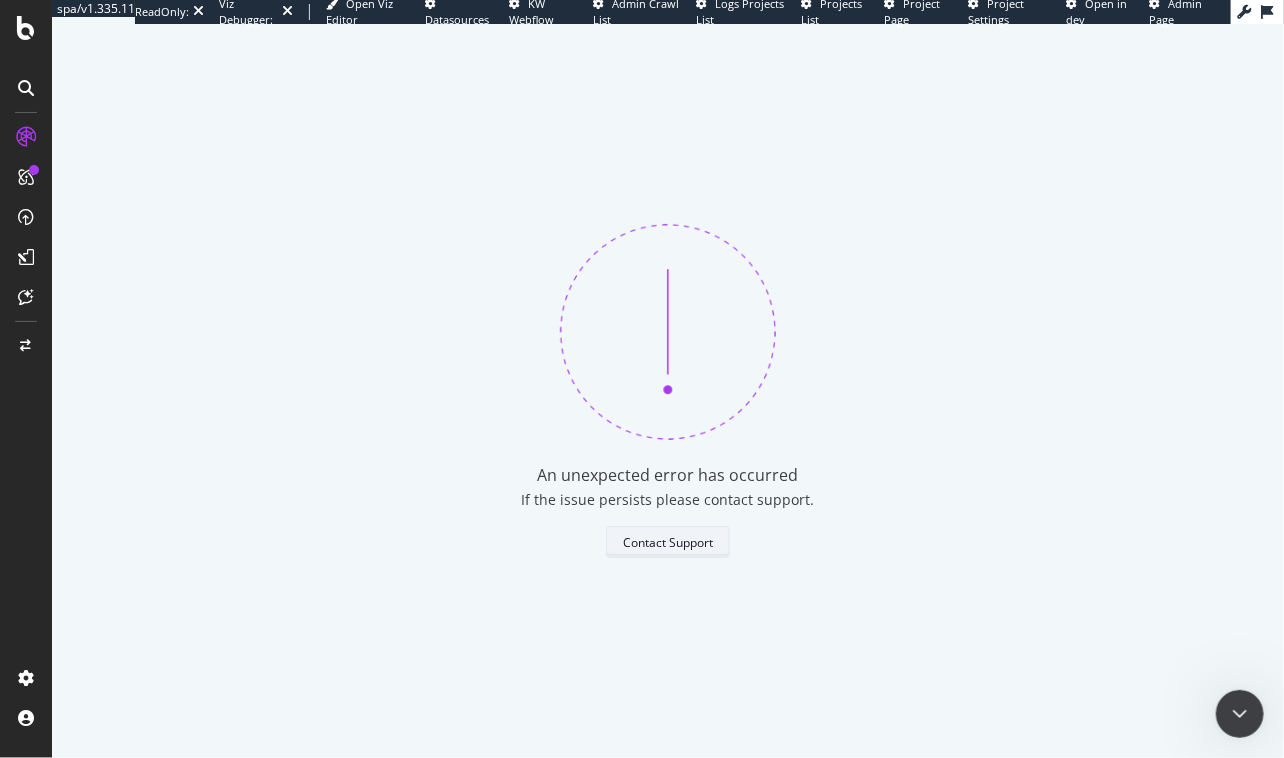 scroll, scrollTop: 0, scrollLeft: 0, axis: both 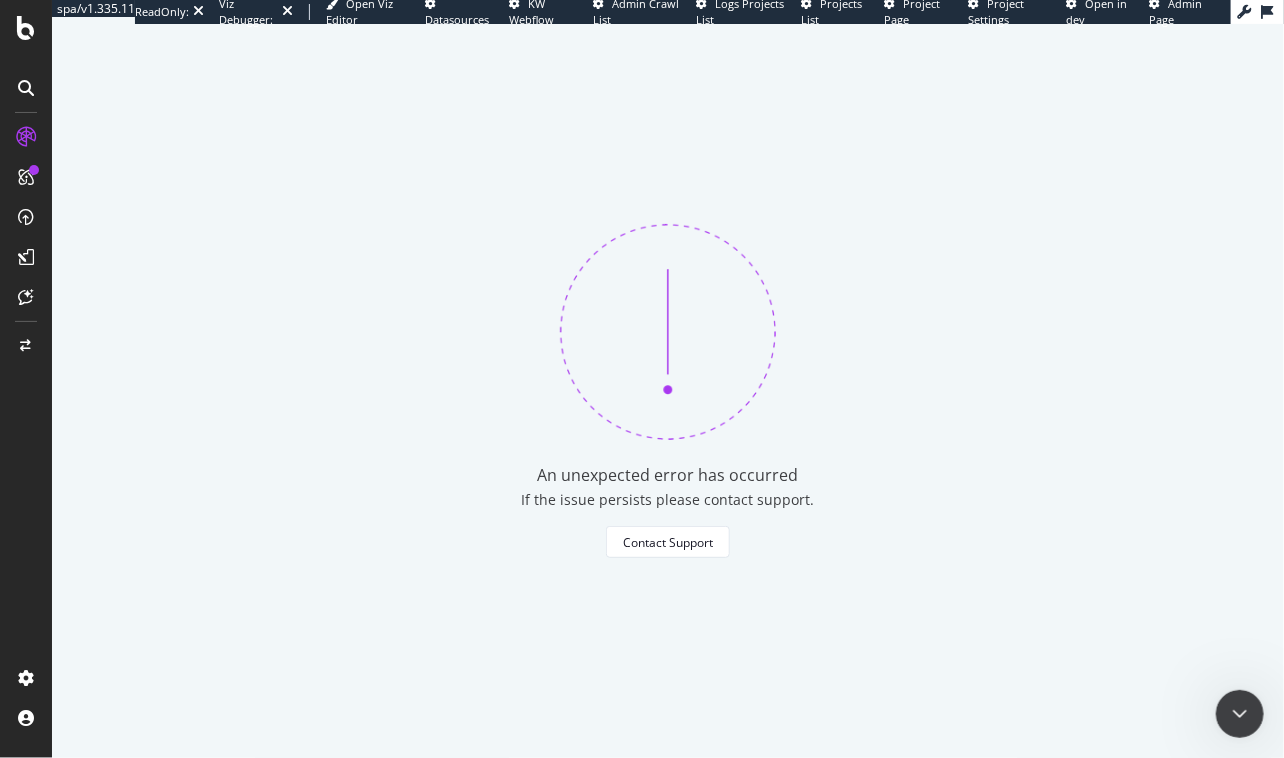 click on "An unexpected error has occurred If the issue persists please contact support. Contact Support" at bounding box center (668, 391) 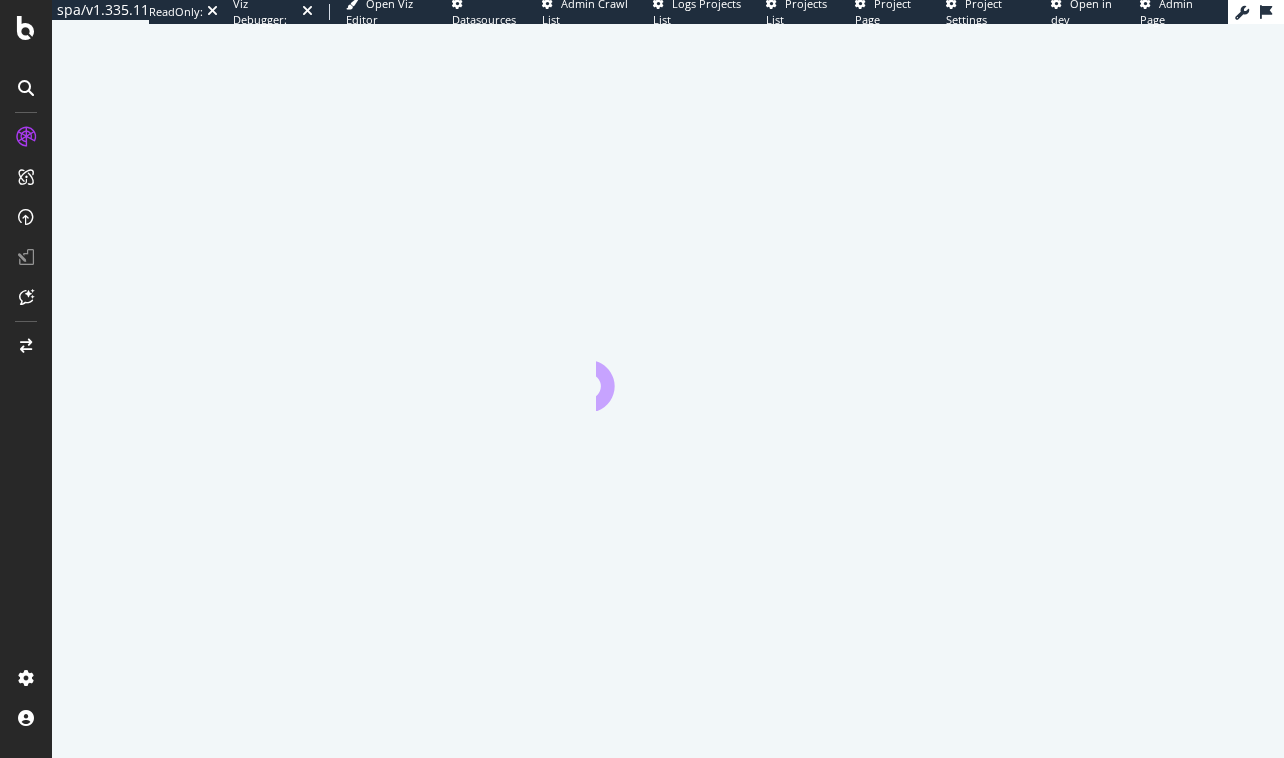scroll, scrollTop: 0, scrollLeft: 0, axis: both 